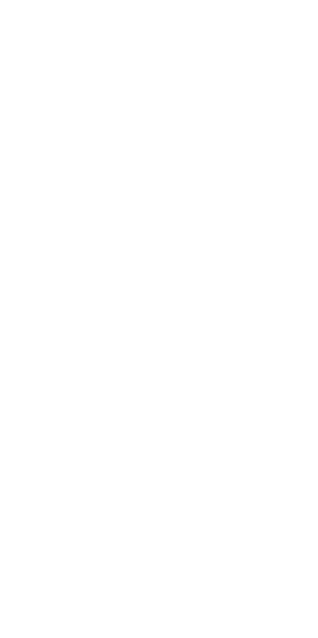scroll, scrollTop: 0, scrollLeft: 0, axis: both 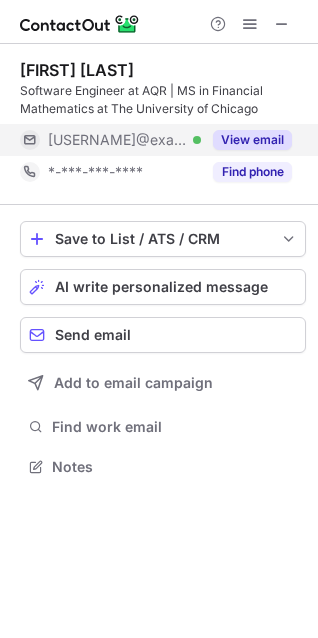 click on "View email" at bounding box center [246, 140] 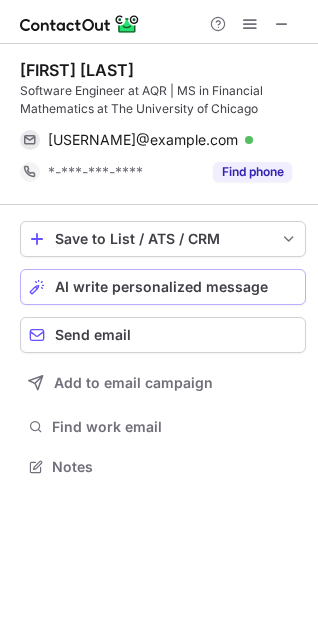 click on "AI write personalized message" at bounding box center [161, 287] 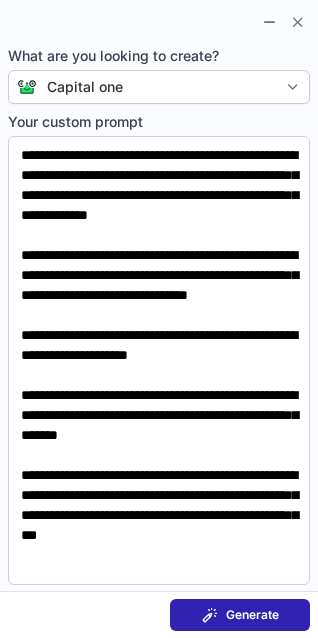 click on "Generate" at bounding box center (252, 615) 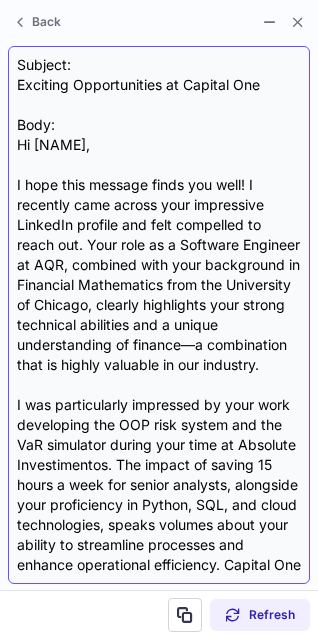 click on "Subject: Exciting Opportunities at Capital One Body: Hi Reanna, I hope this message finds you well! I recently came across your impressive LinkedIn profile and felt compelled to reach out. Your role as a Software Engineer at AQR, combined with your background in Financial Mathematics from the University of Chicago, clearly highlights your strong technical abilities and a unique understanding of finance—a combination that is highly valuable in our industry. I was particularly impressed by your work developing the OOP risk system and the VaR simulator during your time at Absolute Investimentos. The impact of saving 15 hours a week for senior analysts, alongside your proficiency in Python, SQL, and cloud technologies, speaks volumes about your ability to streamline processes and enhance operational efficiency. Capital One is currently seeking innovative individuals like you for several time-sensitive openings that focus on transforming the way we leverage data and technology to drive financial solutions." at bounding box center [159, 315] 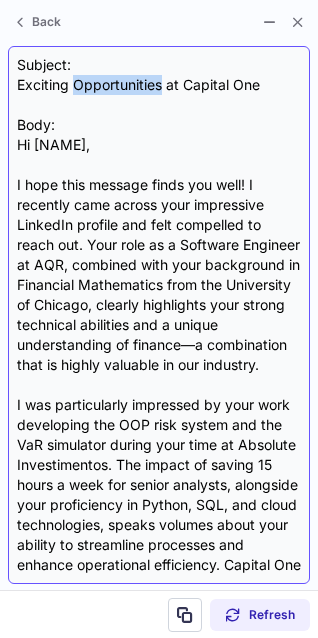 click on "Subject: Exciting Opportunities at Capital One Body: Hi Reanna, I hope this message finds you well! I recently came across your impressive LinkedIn profile and felt compelled to reach out. Your role as a Software Engineer at AQR, combined with your background in Financial Mathematics from the University of Chicago, clearly highlights your strong technical abilities and a unique understanding of finance—a combination that is highly valuable in our industry. I was particularly impressed by your work developing the OOP risk system and the VaR simulator during your time at Absolute Investimentos. The impact of saving 15 hours a week for senior analysts, alongside your proficiency in Python, SQL, and cloud technologies, speaks volumes about your ability to streamline processes and enhance operational efficiency. Capital One is currently seeking innovative individuals like you for several time-sensitive openings that focus on transforming the way we leverage data and technology to drive financial solutions." at bounding box center (159, 315) 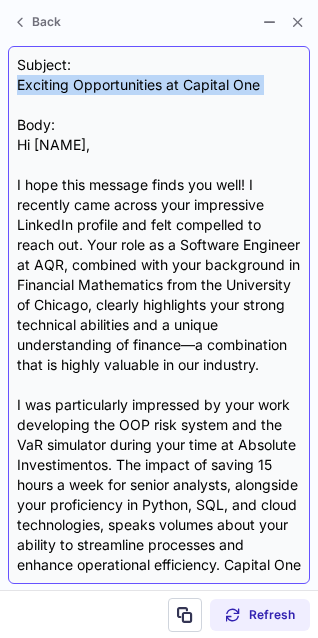 click on "Subject: Exciting Opportunities at Capital One Body: Hi Reanna, I hope this message finds you well! I recently came across your impressive LinkedIn profile and felt compelled to reach out. Your role as a Software Engineer at AQR, combined with your background in Financial Mathematics from the University of Chicago, clearly highlights your strong technical abilities and a unique understanding of finance—a combination that is highly valuable in our industry. I was particularly impressed by your work developing the OOP risk system and the VaR simulator during your time at Absolute Investimentos. The impact of saving 15 hours a week for senior analysts, alongside your proficiency in Python, SQL, and cloud technologies, speaks volumes about your ability to streamline processes and enhance operational efficiency. Capital One is currently seeking innovative individuals like you for several time-sensitive openings that focus on transforming the way we leverage data and technology to drive financial solutions." at bounding box center [159, 315] 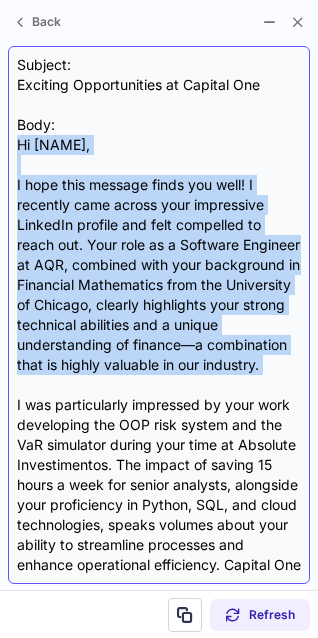drag, startPoint x: 20, startPoint y: 143, endPoint x: 152, endPoint y: 426, distance: 312.27072 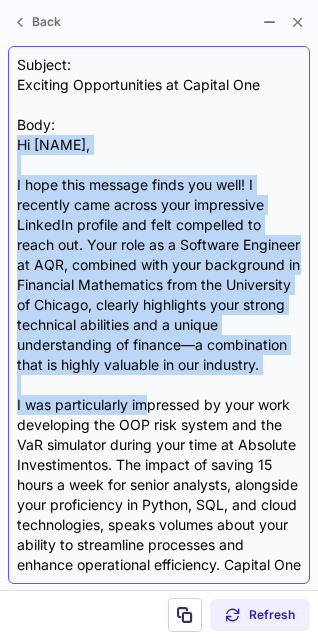 click on "Subject: Exciting Opportunities at Capital One Body: Hi Reanna, I hope this message finds you well! I recently came across your impressive LinkedIn profile and felt compelled to reach out. Your role as a Software Engineer at AQR, combined with your background in Financial Mathematics from the University of Chicago, clearly highlights your strong technical abilities and a unique understanding of finance—a combination that is highly valuable in our industry. I was particularly impressed by your work developing the OOP risk system and the VaR simulator during your time at Absolute Investimentos. The impact of saving 15 hours a week for senior analysts, alongside your proficiency in Python, SQL, and cloud technologies, speaks volumes about your ability to streamline processes and enhance operational efficiency. Capital One is currently seeking innovative individuals like you for several time-sensitive openings that focus on transforming the way we leverage data and technology to drive financial solutions." at bounding box center (159, 315) 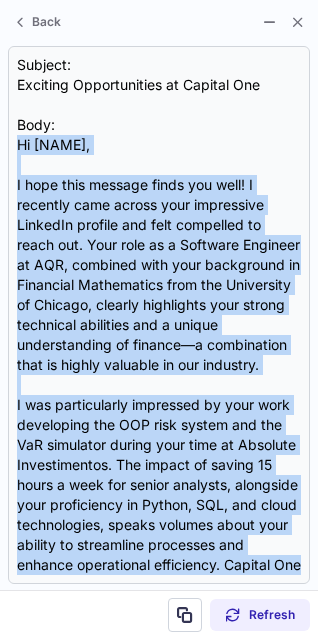 scroll, scrollTop: 459, scrollLeft: 0, axis: vertical 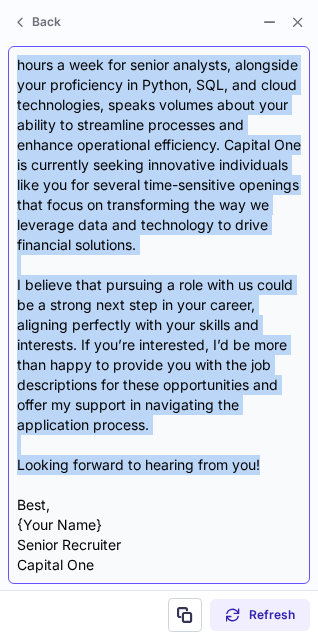 drag, startPoint x: 3, startPoint y: 146, endPoint x: 266, endPoint y: 472, distance: 418.86154 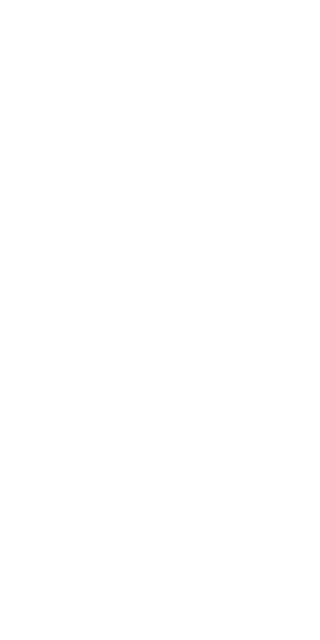 scroll, scrollTop: 0, scrollLeft: 0, axis: both 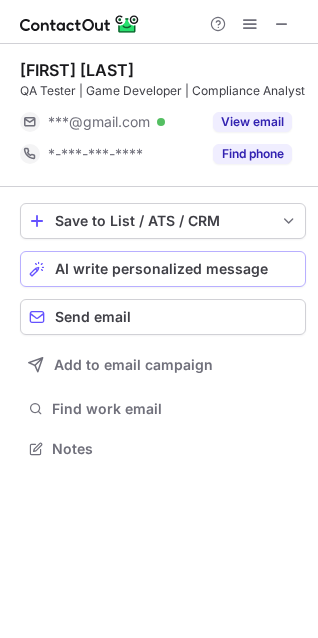 click on "AI write personalized message" at bounding box center (161, 269) 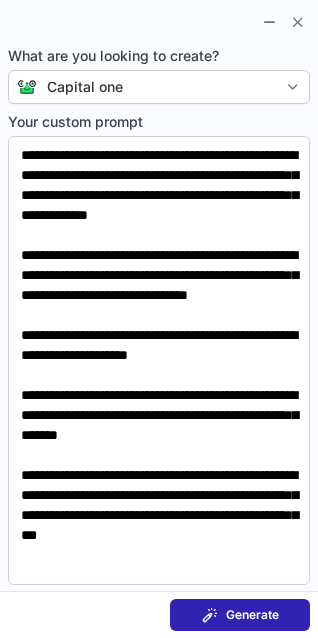 click on "Generate" at bounding box center [252, 615] 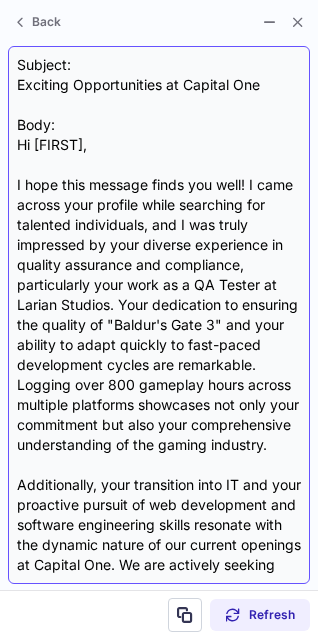 click on "Subject: Exciting Opportunities at Capital One Body: Hi Reanna, I hope this message finds you well! I came across your profile while searching for talented individuals, and I was truly impressed by your diverse experience in quality assurance and compliance, particularly your work as a QA Tester at Larian Studios. Your dedication to ensuring the quality of "Baldur's Gate 3" and your ability to adapt quickly to fast-paced development cycles are remarkable. Logging over 800 gameplay hours across multiple platforms showcases not only your commitment but also your comprehensive understanding of the gaming industry. Additionally, your transition into IT and your proactive pursuit of web development and software engineering skills resonate with the dynamic nature of our current openings at Capital One. We are actively seeking innovative thinkers who thrive in cross-functional teams and can help us enhance our technology-driven solutions—from fraud prevention to customer experience. Best regards, {Your Name}" at bounding box center (159, 315) 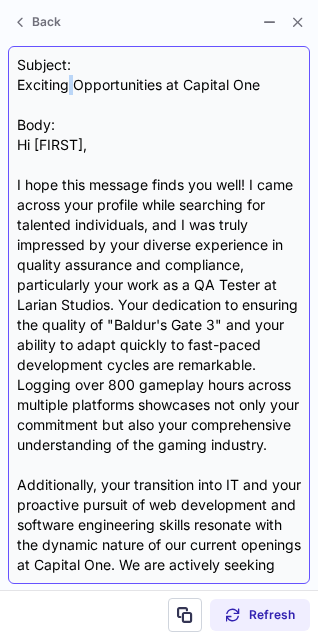 click on "Subject: Exciting Opportunities at Capital One Body: Hi Reanna, I hope this message finds you well! I came across your profile while searching for talented individuals, and I was truly impressed by your diverse experience in quality assurance and compliance, particularly your work as a QA Tester at Larian Studios. Your dedication to ensuring the quality of "Baldur's Gate 3" and your ability to adapt quickly to fast-paced development cycles are remarkable. Logging over 800 gameplay hours across multiple platforms showcases not only your commitment but also your comprehensive understanding of the gaming industry. Additionally, your transition into IT and your proactive pursuit of web development and software engineering skills resonate with the dynamic nature of our current openings at Capital One. We are actively seeking innovative thinkers who thrive in cross-functional teams and can help us enhance our technology-driven solutions—from fraud prevention to customer experience. Best regards, {Your Name}" at bounding box center (159, 315) 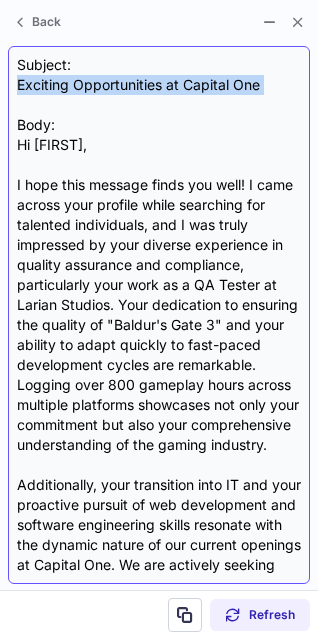click on "Subject: Exciting Opportunities at Capital One Body: Hi Reanna, I hope this message finds you well! I came across your profile while searching for talented individuals, and I was truly impressed by your diverse experience in quality assurance and compliance, particularly your work as a QA Tester at Larian Studios. Your dedication to ensuring the quality of "Baldur's Gate 3" and your ability to adapt quickly to fast-paced development cycles are remarkable. Logging over 800 gameplay hours across multiple platforms showcases not only your commitment but also your comprehensive understanding of the gaming industry. Additionally, your transition into IT and your proactive pursuit of web development and software engineering skills resonate with the dynamic nature of our current openings at Capital One. We are actively seeking innovative thinkers who thrive in cross-functional teams and can help us enhance our technology-driven solutions—from fraud prevention to customer experience. Best regards, {Your Name}" at bounding box center (159, 315) 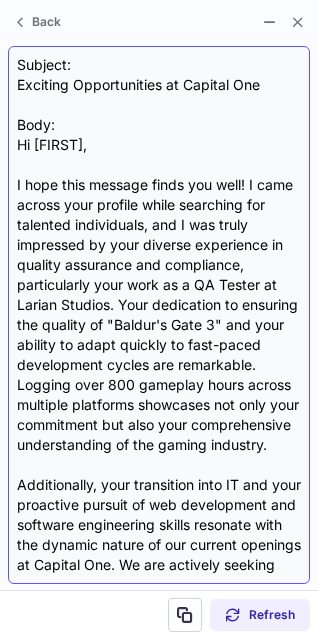 click on "Subject: Exciting Opportunities at Capital One Body: Hi Reanna, I hope this message finds you well! I came across your profile while searching for talented individuals, and I was truly impressed by your diverse experience in quality assurance and compliance, particularly your work as a QA Tester at Larian Studios. Your dedication to ensuring the quality of "Baldur's Gate 3" and your ability to adapt quickly to fast-paced development cycles are remarkable. Logging over 800 gameplay hours across multiple platforms showcases not only your commitment but also your comprehensive understanding of the gaming industry. Additionally, your transition into IT and your proactive pursuit of web development and software engineering skills resonate with the dynamic nature of our current openings at Capital One. We are actively seeking innovative thinkers who thrive in cross-functional teams and can help us enhance our technology-driven solutions—from fraud prevention to customer experience. Best regards, {Your Name}" at bounding box center (159, 315) 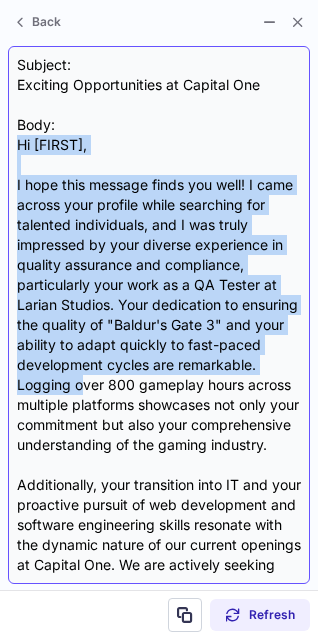 drag, startPoint x: 19, startPoint y: 145, endPoint x: 162, endPoint y: 392, distance: 285.40848 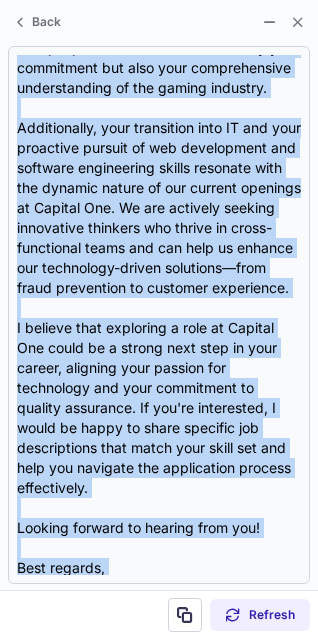 scroll, scrollTop: 479, scrollLeft: 0, axis: vertical 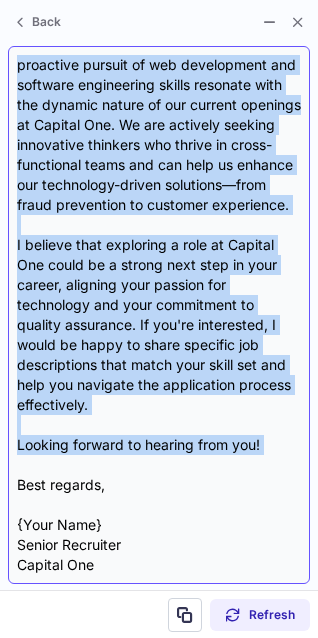 drag, startPoint x: 17, startPoint y: 146, endPoint x: 270, endPoint y: 456, distance: 400.13623 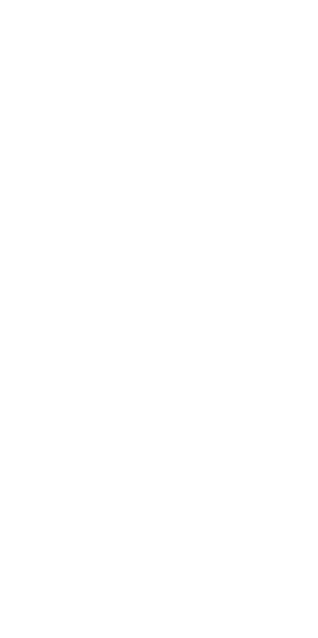 scroll, scrollTop: 0, scrollLeft: 0, axis: both 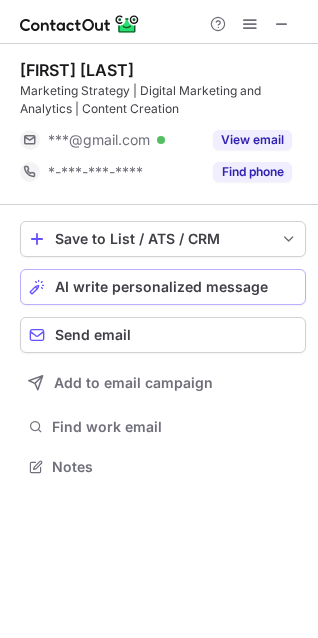 click on "AI write personalized message" at bounding box center (161, 287) 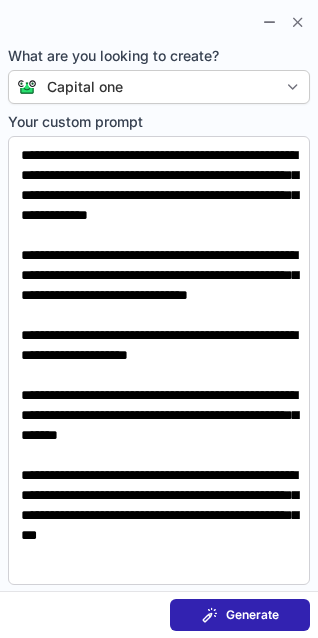click on "Generate" at bounding box center (240, 615) 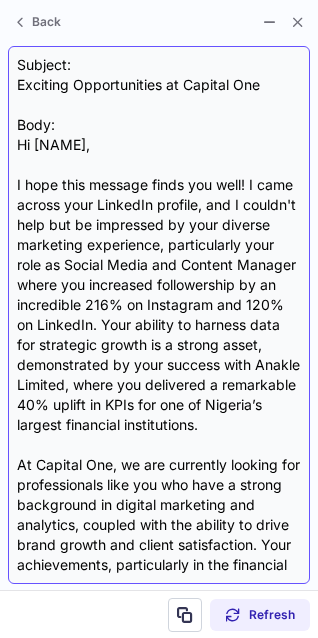 click on "Subject: Exciting Opportunities at Capital One Body: Hi [NAME], I hope this message finds you well! I came across your LinkedIn profile, and I couldn't help but be impressed by your diverse marketing experience, particularly your role as Social Media and Content Manager where you increased followership by an incredible 216% on Instagram and 120% on LinkedIn. Your ability to harness data for strategic growth is a strong asset, demonstrated by your success with Anakle Limited, where you delivered a remarkable 40% uplift in KPIs for one of Nigeria’s largest financial institutions. At Capital One, we are currently looking for professionals like you who have a strong background in digital marketing and analytics, coupled with the ability to drive brand growth and client satisfaction. Your achievements, particularly in the financial sector and the B2B landscape, align perfectly with our mission of transforming consumer banking through innovative strategies. Best regards,  [YOUR NAME]  Senior Recruiter" at bounding box center (159, 315) 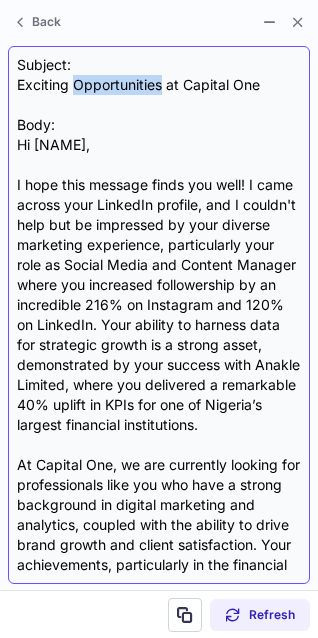 click on "Subject: Exciting Opportunities at Capital One Body: Hi [NAME], I hope this message finds you well! I came across your LinkedIn profile, and I couldn't help but be impressed by your diverse marketing experience, particularly your role as Social Media and Content Manager where you increased followership by an incredible 216% on Instagram and 120% on LinkedIn. Your ability to harness data for strategic growth is a strong asset, demonstrated by your success with Anakle Limited, where you delivered a remarkable 40% uplift in KPIs for one of Nigeria’s largest financial institutions. At Capital One, we are currently looking for professionals like you who have a strong background in digital marketing and analytics, coupled with the ability to drive brand growth and client satisfaction. Your achievements, particularly in the financial sector and the B2B landscape, align perfectly with our mission of transforming consumer banking through innovative strategies. Best regards,  [YOUR NAME]  Senior Recruiter" at bounding box center (159, 315) 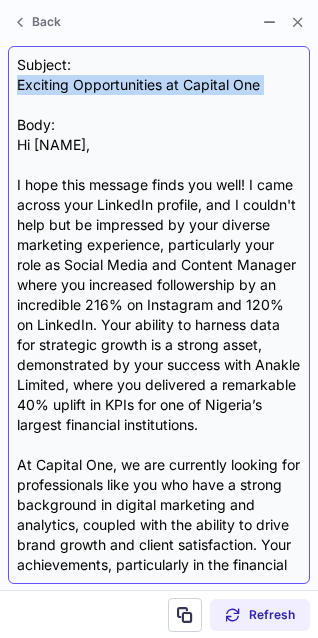 click on "Subject: Exciting Opportunities at Capital One Body: Hi [NAME], I hope this message finds you well! I came across your LinkedIn profile, and I couldn't help but be impressed by your diverse marketing experience, particularly your role as Social Media and Content Manager where you increased followership by an incredible 216% on Instagram and 120% on LinkedIn. Your ability to harness data for strategic growth is a strong asset, demonstrated by your success with Anakle Limited, where you delivered a remarkable 40% uplift in KPIs for one of Nigeria’s largest financial institutions. At Capital One, we are currently looking for professionals like you who have a strong background in digital marketing and analytics, coupled with the ability to drive brand growth and client satisfaction. Your achievements, particularly in the financial sector and the B2B landscape, align perfectly with our mission of transforming consumer banking through innovative strategies. Best regards,  [YOUR NAME]  Senior Recruiter" at bounding box center [159, 315] 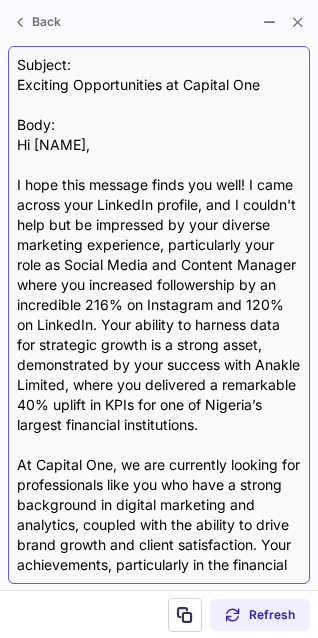 click on "Subject: Exciting Opportunities at Capital One Body: Hi Reanna, I hope this message finds you well! I came across your LinkedIn profile, and I couldn't help but be impressed by your diverse marketing experience, particularly your role as Social Media and Content Manager where you increased followership by an incredible 216% on Instagram and 120% on LinkedIn. Your ability to harness data for strategic growth is a strong asset, demonstrated by your success with Anakle Limited, where you delivered a remarkable 40% uplift in KPIs for one of Nigeria’s largest financial institutions. At Capital One, we are currently looking for professionals like you who have a strong background in digital marketing and analytics, coupled with the ability to drive brand growth and client satisfaction. Your achievements, particularly in the financial sector and the B2B landscape, align perfectly with our mission of transforming consumer banking through innovative strategies. Best regards,  {Your Name}  Senior Recruiter" at bounding box center (159, 315) 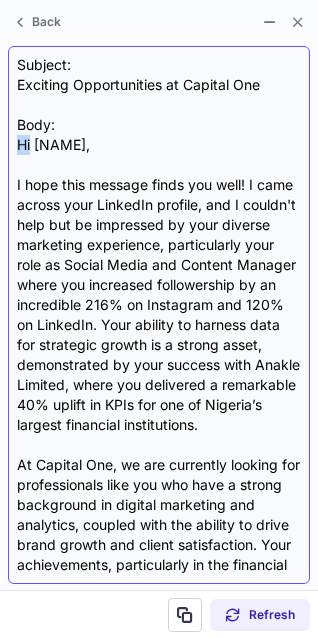 click on "Subject: Exciting Opportunities at Capital One Body: Hi Reanna, I hope this message finds you well! I came across your LinkedIn profile, and I couldn't help but be impressed by your diverse marketing experience, particularly your role as Social Media and Content Manager where you increased followership by an incredible 216% on Instagram and 120% on LinkedIn. Your ability to harness data for strategic growth is a strong asset, demonstrated by your success with Anakle Limited, where you delivered a remarkable 40% uplift in KPIs for one of Nigeria’s largest financial institutions. At Capital One, we are currently looking for professionals like you who have a strong background in digital marketing and analytics, coupled with the ability to drive brand growth and client satisfaction. Your achievements, particularly in the financial sector and the B2B landscape, align perfectly with our mission of transforming consumer banking through innovative strategies. Best regards,  {Your Name}  Senior Recruiter" at bounding box center (159, 315) 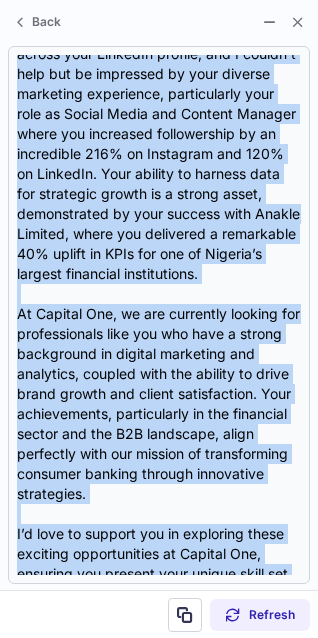 scroll, scrollTop: 439, scrollLeft: 0, axis: vertical 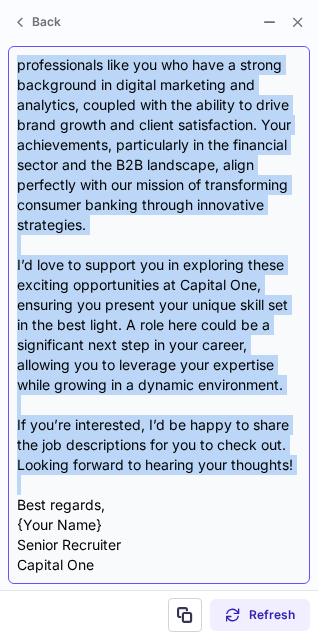 drag, startPoint x: 17, startPoint y: 146, endPoint x: 205, endPoint y: 487, distance: 389.39056 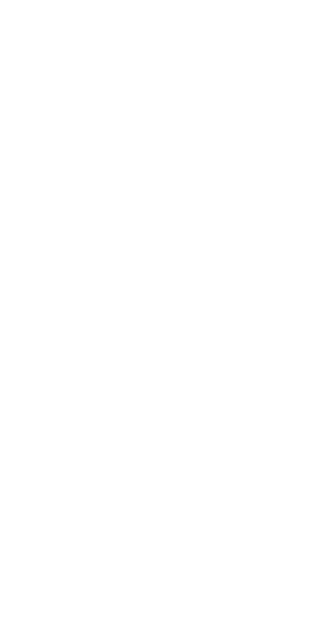 scroll, scrollTop: 0, scrollLeft: 0, axis: both 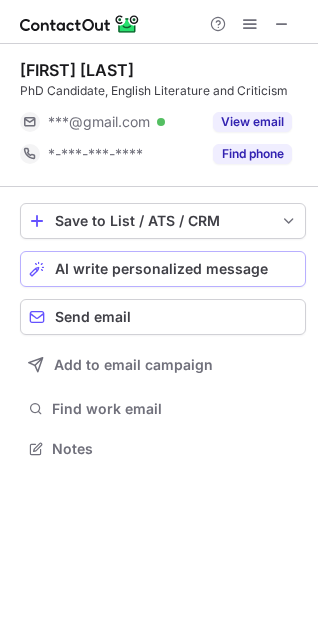 click on "AI write personalized message" at bounding box center (161, 269) 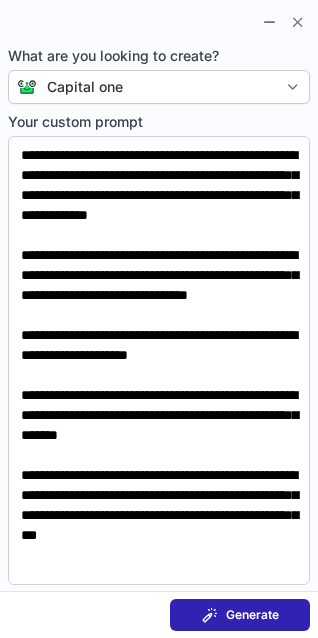 scroll, scrollTop: 48, scrollLeft: 0, axis: vertical 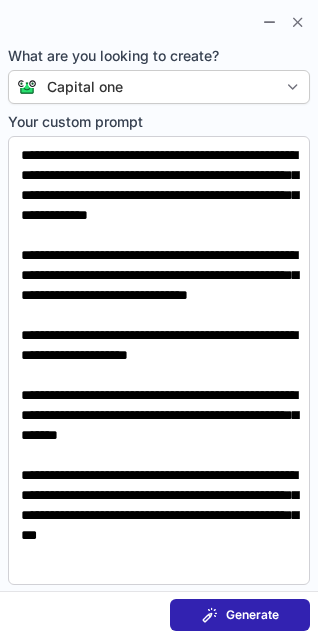click at bounding box center [210, 615] 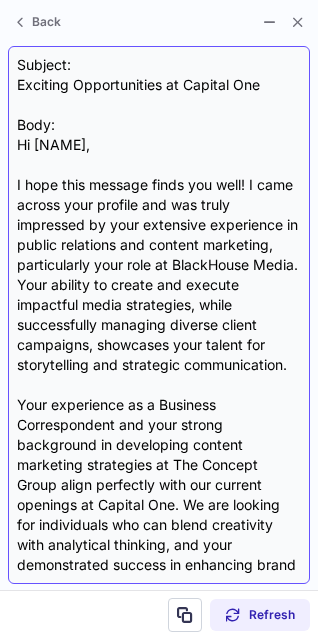 click on "Subject: Exciting Opportunities at Capital One Body: Hi Reanna, I hope this message finds you well! I came across your profile and was truly impressed by your extensive experience in public relations and content marketing, particularly your role at BlackHouse Media. Your ability to create and execute impactful media strategies, while successfully managing diverse client campaigns, showcases your talent for storytelling and strategic communication. Your experience as a Business Correspondent and your strong background in developing content marketing strategies at The Concept Group align perfectly with our current openings at Capital One. We are looking for individuals who can blend creativity with analytical thinking, and your demonstrated success in enhancing brand engagement through content creation makes you a standout candidate. Let me know if you’d like to explore this further! Best regards,  {Your Name}  Senior Recruiter  Capital One" at bounding box center [159, 315] 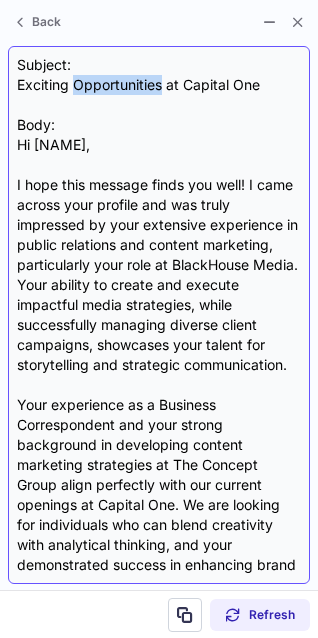 click on "Subject: Exciting Opportunities at Capital One Body: Hi Reanna, I hope this message finds you well! I came across your profile and was truly impressed by your extensive experience in public relations and content marketing, particularly your role at BlackHouse Media. Your ability to create and execute impactful media strategies, while successfully managing diverse client campaigns, showcases your talent for storytelling and strategic communication. Your experience as a Business Correspondent and your strong background in developing content marketing strategies at The Concept Group align perfectly with our current openings at Capital One. We are looking for individuals who can blend creativity with analytical thinking, and your demonstrated success in enhancing brand engagement through content creation makes you a standout candidate. Let me know if you’d like to explore this further! Best regards,  {Your Name}  Senior Recruiter  Capital One" at bounding box center [159, 315] 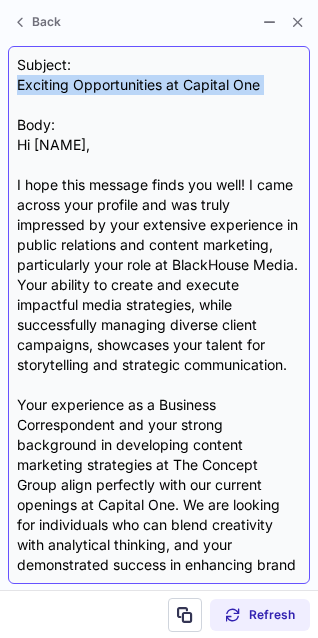 click on "Subject: Exciting Opportunities at Capital One Body: Hi Reanna, I hope this message finds you well! I came across your profile and was truly impressed by your extensive experience in public relations and content marketing, particularly your role at BlackHouse Media. Your ability to create and execute impactful media strategies, while successfully managing diverse client campaigns, showcases your talent for storytelling and strategic communication. Your experience as a Business Correspondent and your strong background in developing content marketing strategies at The Concept Group align perfectly with our current openings at Capital One. We are looking for individuals who can blend creativity with analytical thinking, and your demonstrated success in enhancing brand engagement through content creation makes you a standout candidate. Let me know if you’d like to explore this further! Best regards,  {Your Name}  Senior Recruiter  Capital One" at bounding box center [159, 315] 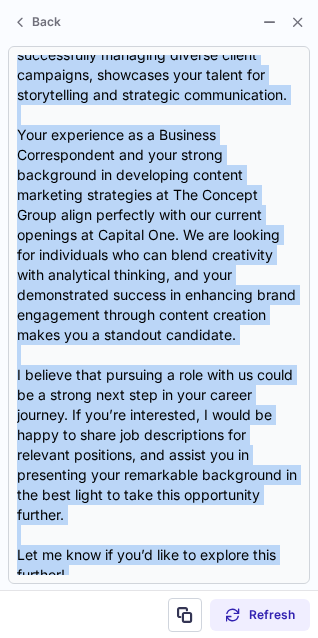 scroll, scrollTop: 379, scrollLeft: 0, axis: vertical 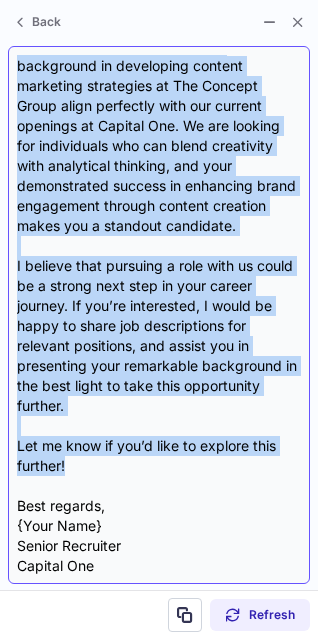 drag, startPoint x: 18, startPoint y: 150, endPoint x: 105, endPoint y: 466, distance: 327.75754 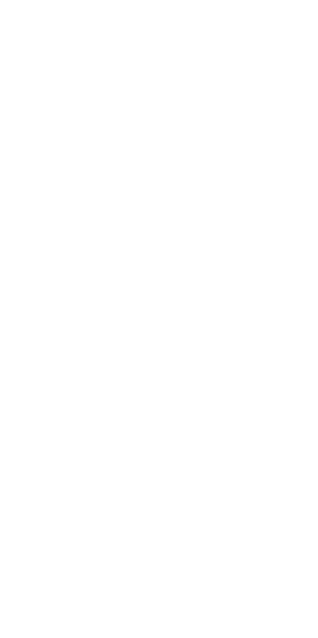 scroll, scrollTop: 0, scrollLeft: 0, axis: both 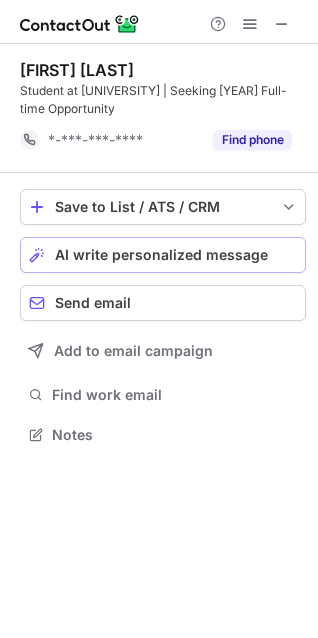 click on "AI write personalized message" at bounding box center (161, 255) 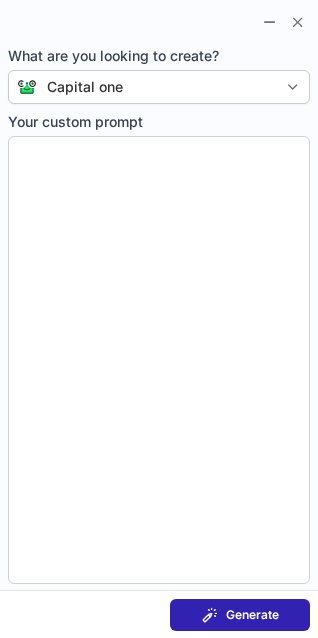 type on "**********" 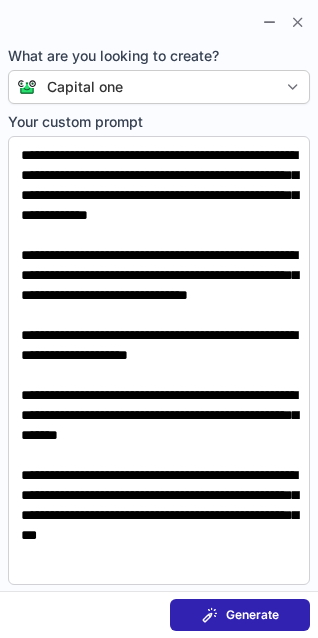scroll, scrollTop: 48, scrollLeft: 0, axis: vertical 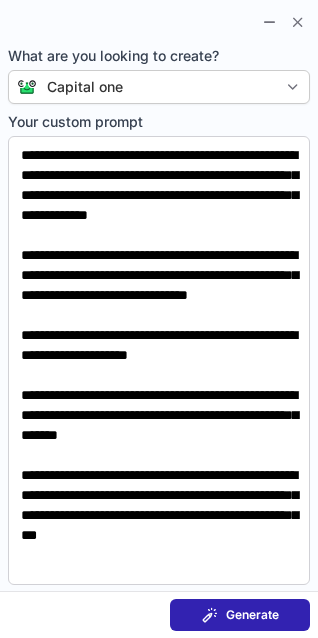 click on "Generate" at bounding box center (240, 615) 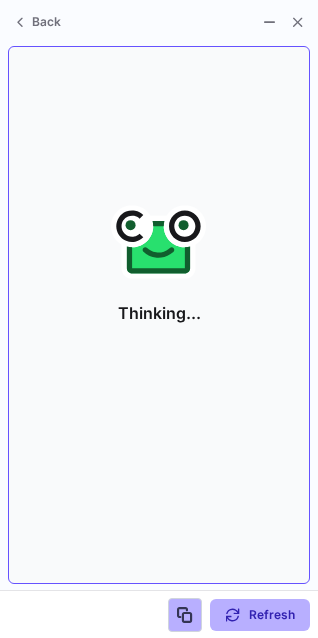 click on "Thinking..." at bounding box center [159, 313] 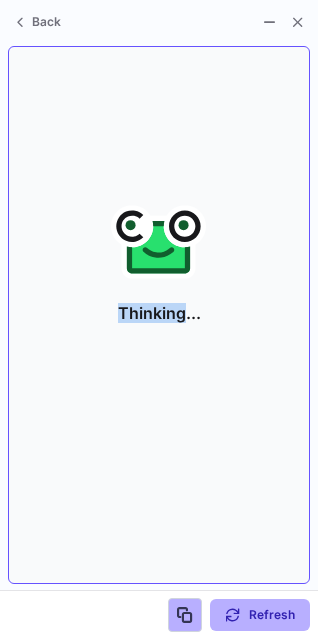 click on "Thinking..." at bounding box center (159, 313) 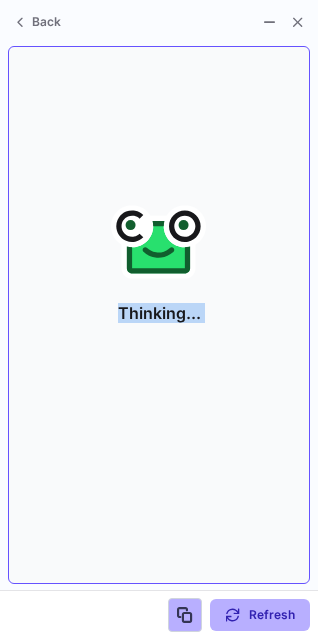 click on "Thinking..." at bounding box center (159, 313) 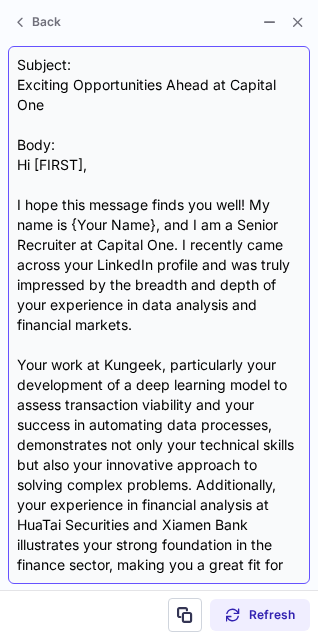 click on "Subject: Exciting Opportunities Ahead at Capital One Body: Hi Reanna, I hope this message finds you well! My name is {Your Name}, and I am a Senior Recruiter at Capital One. I recently came across your LinkedIn profile and was truly impressed by the breadth and depth of your experience in data analysis and financial markets. Your work at Kungeek, particularly your development of a deep learning model to assess transaction viability and your success in automating data processes, demonstrates not only your technical skills but also your innovative approach to solving complex problems. Additionally, your experience in financial analysis at HuaTai Securities and Xiamen Bank illustrates your strong foundation in the finance sector, making you a great fit for our team. Looking forward to hearing from you soon! Best regards,  {Your Name}  Senior Recruiter  Capital One  {Your LinkedIn Profile}  {Your Contact Information}" at bounding box center [159, 315] 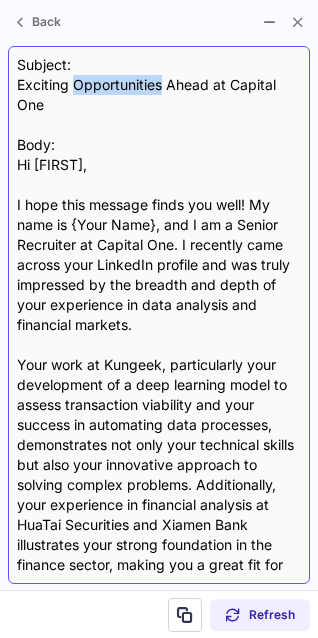 click on "Subject: Exciting Opportunities Ahead at Capital One Body: Hi Reanna, I hope this message finds you well! My name is {Your Name}, and I am a Senior Recruiter at Capital One. I recently came across your LinkedIn profile and was truly impressed by the breadth and depth of your experience in data analysis and financial markets. Your work at Kungeek, particularly your development of a deep learning model to assess transaction viability and your success in automating data processes, demonstrates not only your technical skills but also your innovative approach to solving complex problems. Additionally, your experience in financial analysis at HuaTai Securities and Xiamen Bank illustrates your strong foundation in the finance sector, making you a great fit for our team. Looking forward to hearing from you soon! Best regards,  {Your Name}  Senior Recruiter  Capital One  {Your LinkedIn Profile}  {Your Contact Information}" at bounding box center (159, 315) 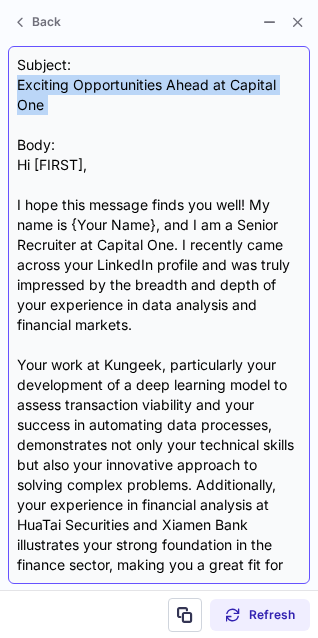 click on "Subject: Exciting Opportunities Ahead at Capital One Body: Hi Reanna, I hope this message finds you well! My name is {Your Name}, and I am a Senior Recruiter at Capital One. I recently came across your LinkedIn profile and was truly impressed by the breadth and depth of your experience in data analysis and financial markets. Your work at Kungeek, particularly your development of a deep learning model to assess transaction viability and your success in automating data processes, demonstrates not only your technical skills but also your innovative approach to solving complex problems. Additionally, your experience in financial analysis at HuaTai Securities and Xiamen Bank illustrates your strong foundation in the finance sector, making you a great fit for our team. Looking forward to hearing from you soon! Best regards,  {Your Name}  Senior Recruiter  Capital One  {Your LinkedIn Profile}  {Your Contact Information}" at bounding box center (159, 315) 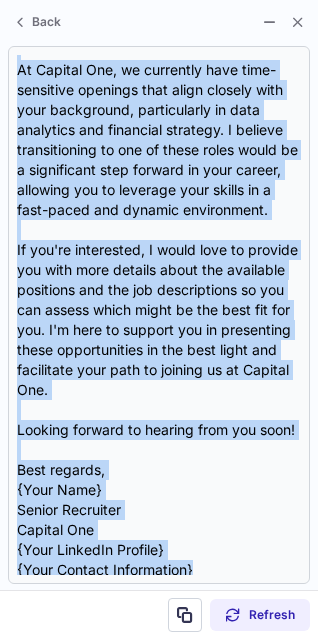 scroll, scrollTop: 619, scrollLeft: 0, axis: vertical 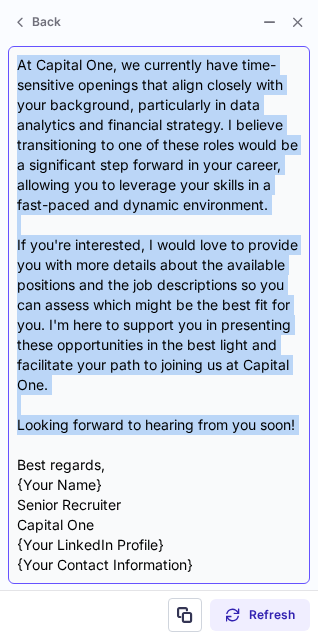 drag, startPoint x: 14, startPoint y: 162, endPoint x: 159, endPoint y: 445, distance: 317.98428 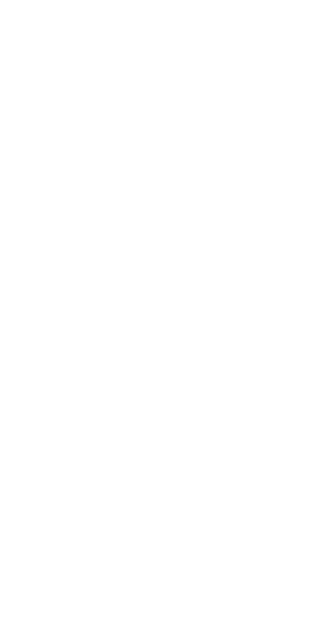 scroll, scrollTop: 0, scrollLeft: 0, axis: both 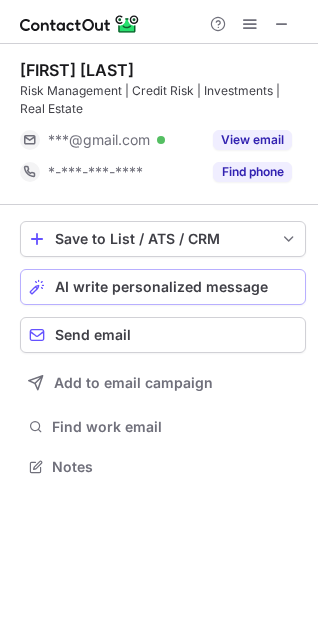 click on "AI write personalized message" at bounding box center (161, 287) 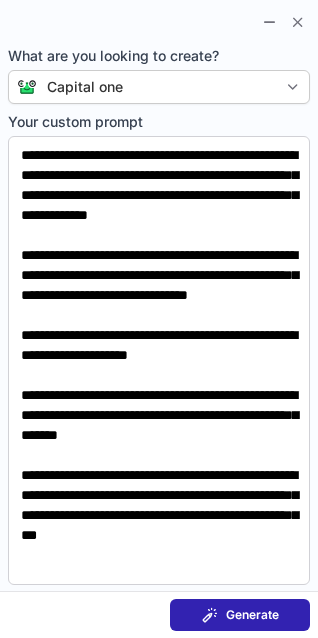 click on "Generate" at bounding box center [252, 615] 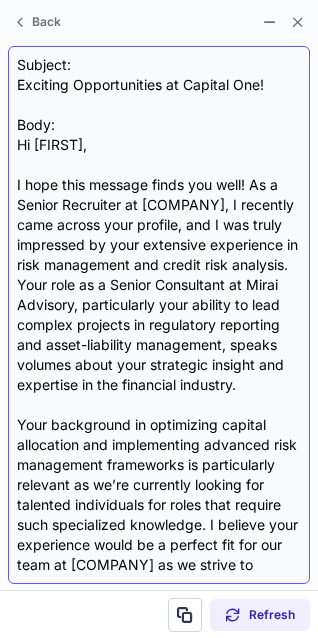 click on "Subject: Exciting Opportunities at Capital One! Body: Hi Reanna, I hope this message finds you well! As a Senior Recruiter at Capital One, I recently came across your profile, and I was truly impressed by your extensive experience in risk management and credit risk analysis. Your role as a Senior Consultant at Mirai Advisory, particularly your ability to lead complex projects in regulatory reporting and asset-liability management, speaks volumes about your strategic insight and expertise in the financial industry.  Your background in optimizing capital allocation and implementing advanced risk management frameworks is particularly relevant as we’re currently looking for talented individuals for roles that require such specialized knowledge. I believe your experience would be a perfect fit for our team at Capital One as we strive to innovate and stay ahead in the financial landscape. Please let me know if you’re interested, and we can discuss this further! Best regards, {Your Name}  Senior Recruiter" at bounding box center [159, 315] 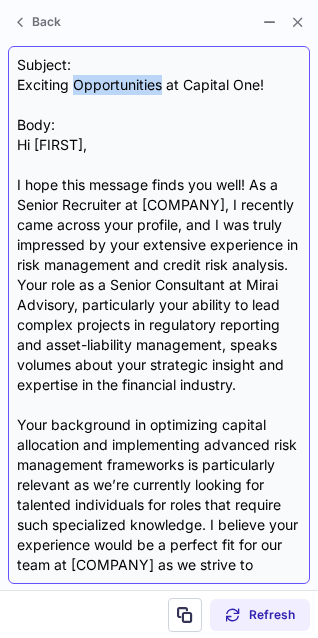 click on "Subject: Exciting Opportunities at Capital One! Body: Hi Reanna, I hope this message finds you well! As a Senior Recruiter at Capital One, I recently came across your profile, and I was truly impressed by your extensive experience in risk management and credit risk analysis. Your role as a Senior Consultant at Mirai Advisory, particularly your ability to lead complex projects in regulatory reporting and asset-liability management, speaks volumes about your strategic insight and expertise in the financial industry.  Your background in optimizing capital allocation and implementing advanced risk management frameworks is particularly relevant as we’re currently looking for talented individuals for roles that require such specialized knowledge. I believe your experience would be a perfect fit for our team at Capital One as we strive to innovate and stay ahead in the financial landscape. Please let me know if you’re interested, and we can discuss this further! Best regards, {Your Name}  Senior Recruiter" at bounding box center [159, 315] 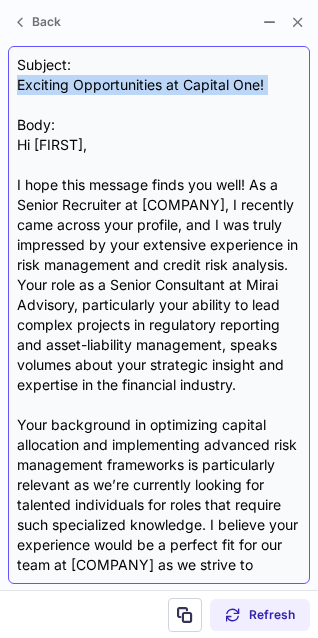 click on "Subject: Exciting Opportunities at Capital One! Body: Hi Reanna, I hope this message finds you well! As a Senior Recruiter at Capital One, I recently came across your profile, and I was truly impressed by your extensive experience in risk management and credit risk analysis. Your role as a Senior Consultant at Mirai Advisory, particularly your ability to lead complex projects in regulatory reporting and asset-liability management, speaks volumes about your strategic insight and expertise in the financial industry.  Your background in optimizing capital allocation and implementing advanced risk management frameworks is particularly relevant as we’re currently looking for talented individuals for roles that require such specialized knowledge. I believe your experience would be a perfect fit for our team at Capital One as we strive to innovate and stay ahead in the financial landscape. Please let me know if you’re interested, and we can discuss this further! Best regards, {Your Name}  Senior Recruiter" at bounding box center [159, 315] 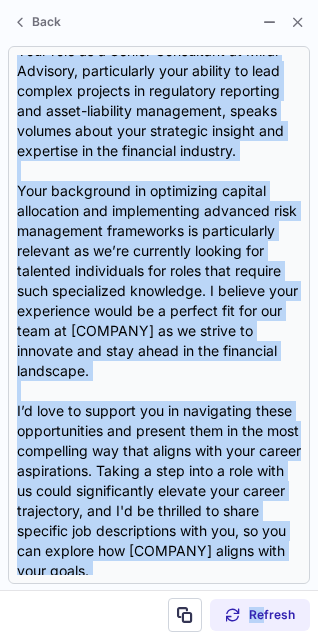 scroll, scrollTop: 439, scrollLeft: 0, axis: vertical 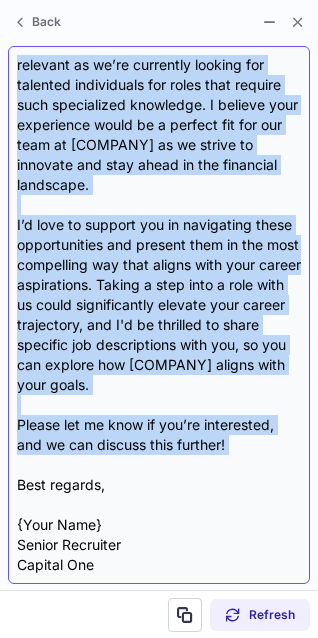 drag, startPoint x: 19, startPoint y: 147, endPoint x: 252, endPoint y: 459, distance: 389.40082 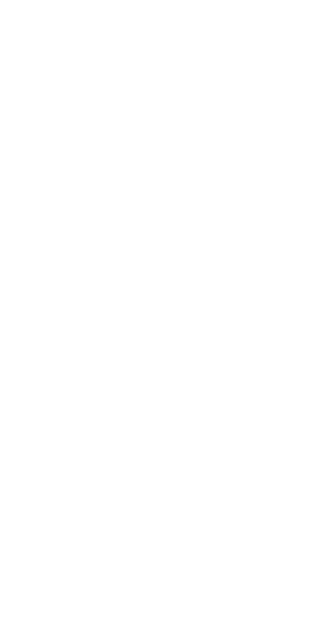 scroll, scrollTop: 0, scrollLeft: 0, axis: both 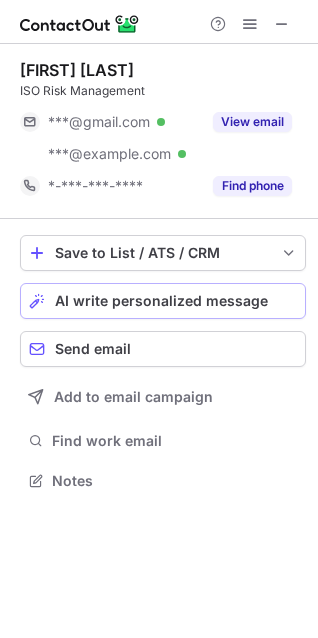 click on "AI write personalized message" at bounding box center (161, 301) 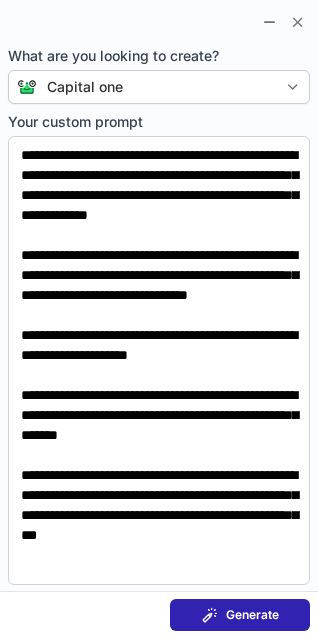 click on "Generate" at bounding box center [240, 615] 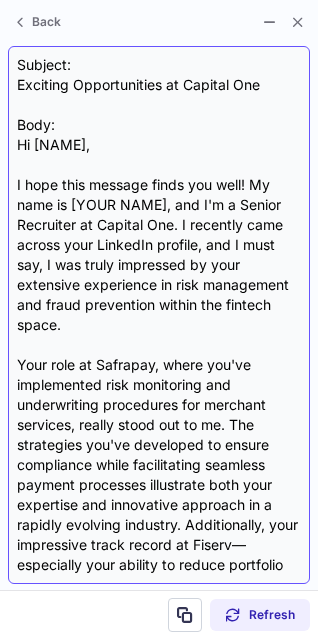 click on "Subject: Exciting Opportunities at Capital One Body: Hi Reanna, I hope this message finds you well! My name is [YOUR NAME], and I'm a Senior Recruiter at Capital One. I recently came across your LinkedIn profile, and I must say, I was truly impressed by your extensive experience in risk management and fraud prevention within the fintech space. Your role at Safrapay, where you've implemented risk monitoring and underwriting procedures for merchant services, really stood out to me. The strategies you've developed to ensure compliance while facilitating seamless payment processes illustrate both your expertise and innovative approach in a rapidly evolving industry. Additionally, your impressive track record at Fiserv—especially your ability to reduce portfolio risk-related loss by $1.3M—is a testament to your strong leadership and strategic thinking abilities. Looking forward to hearing from you. Best regards, [YOUR NAME] Senior Recruiter Capital One" at bounding box center (159, 315) 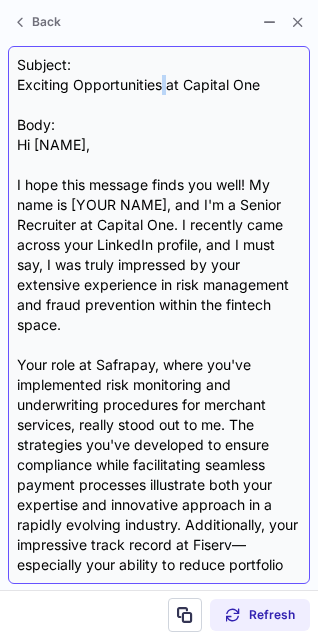 click on "Subject: Exciting Opportunities at Capital One Body: Hi Reanna, I hope this message finds you well! My name is [YOUR NAME], and I'm a Senior Recruiter at Capital One. I recently came across your LinkedIn profile, and I must say, I was truly impressed by your extensive experience in risk management and fraud prevention within the fintech space. Your role at Safrapay, where you've implemented risk monitoring and underwriting procedures for merchant services, really stood out to me. The strategies you've developed to ensure compliance while facilitating seamless payment processes illustrate both your expertise and innovative approach in a rapidly evolving industry. Additionally, your impressive track record at Fiserv—especially your ability to reduce portfolio risk-related loss by $1.3M—is a testament to your strong leadership and strategic thinking abilities. Looking forward to hearing from you. Best regards, [YOUR NAME] Senior Recruiter Capital One" at bounding box center [159, 315] 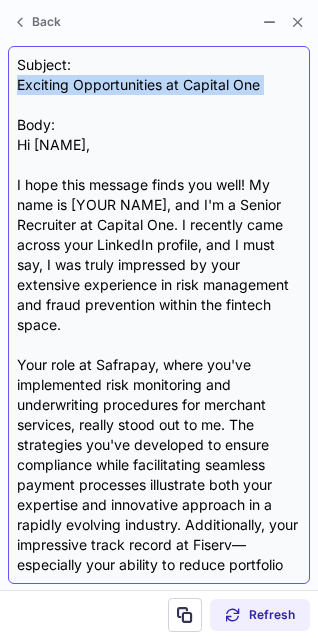click on "Subject: Exciting Opportunities at Capital One Body: Hi Reanna, I hope this message finds you well! My name is [YOUR NAME], and I'm a Senior Recruiter at Capital One. I recently came across your LinkedIn profile, and I must say, I was truly impressed by your extensive experience in risk management and fraud prevention within the fintech space. Your role at Safrapay, where you've implemented risk monitoring and underwriting procedures for merchant services, really stood out to me. The strategies you've developed to ensure compliance while facilitating seamless payment processes illustrate both your expertise and innovative approach in a rapidly evolving industry. Additionally, your impressive track record at Fiserv—especially your ability to reduce portfolio risk-related loss by $1.3M—is a testament to your strong leadership and strategic thinking abilities. Looking forward to hearing from you. Best regards, [YOUR NAME] Senior Recruiter Capital One" at bounding box center [159, 315] 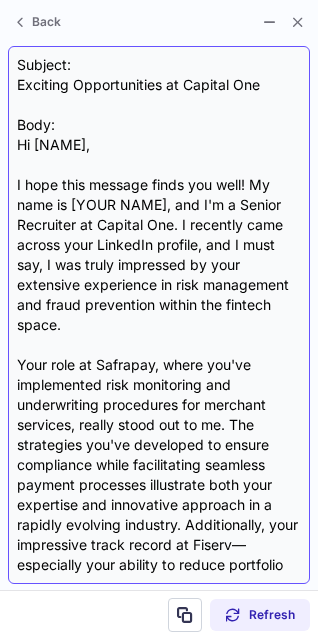 drag, startPoint x: 160, startPoint y: 87, endPoint x: 190, endPoint y: 94, distance: 30.805843 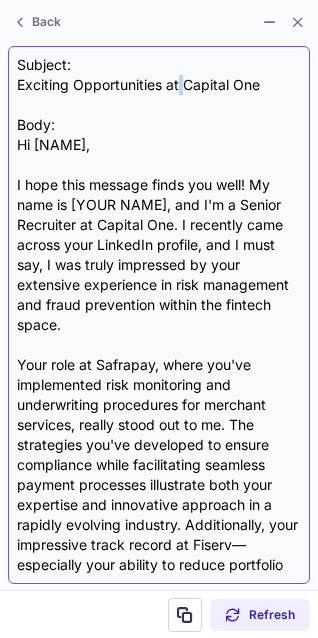click on "Subject: Exciting Opportunities at Capital One Body: Hi Reanna, I hope this message finds you well! My name is {Your Name}, and I'm a Senior Recruiter at Capital One. I recently came across your LinkedIn profile, and I must say, I was truly impressed by your extensive experience in risk management and fraud prevention within the fintech space. Your role at Safrapay, where you've implemented risk monitoring and underwriting procedures for merchant services, really stood out to me. The strategies you've developed to ensure compliance while facilitating seamless payment processes illustrate both your expertise and innovative approach in a rapidly evolving industry. Additionally, your impressive track record at Fiserv—especially your ability to reduce portfolio risk-related loss by $1.3M—is a testament to your strong leadership and strategic thinking abilities.  Looking forward to hearing from you. Best regards, {Your Name}  Senior Recruiter  Capital One" at bounding box center (159, 315) 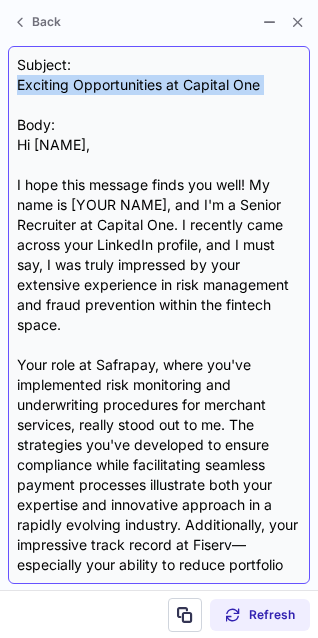 click on "Subject: Exciting Opportunities at Capital One Body: Hi Reanna, I hope this message finds you well! My name is {Your Name}, and I'm a Senior Recruiter at Capital One. I recently came across your LinkedIn profile, and I must say, I was truly impressed by your extensive experience in risk management and fraud prevention within the fintech space. Your role at Safrapay, where you've implemented risk monitoring and underwriting procedures for merchant services, really stood out to me. The strategies you've developed to ensure compliance while facilitating seamless payment processes illustrate both your expertise and innovative approach in a rapidly evolving industry. Additionally, your impressive track record at Fiserv—especially your ability to reduce portfolio risk-related loss by $1.3M—is a testament to your strong leadership and strategic thinking abilities.  Looking forward to hearing from you. Best regards, {Your Name}  Senior Recruiter  Capital One" at bounding box center [159, 315] 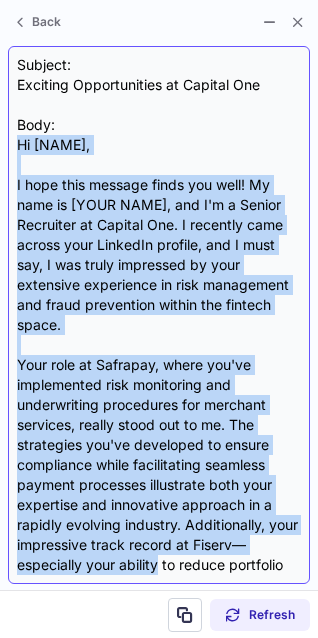 drag, startPoint x: 17, startPoint y: 146, endPoint x: 159, endPoint y: 569, distance: 446.1984 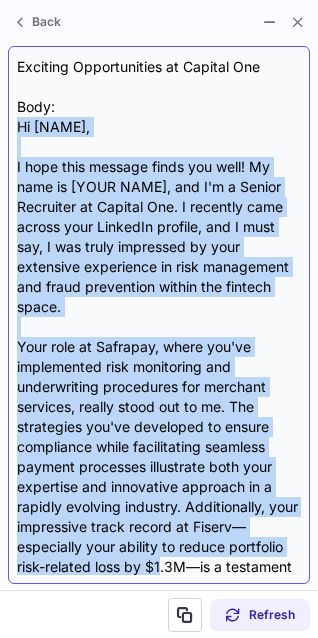 click on "Subject: Exciting Opportunities at Capital One Body: Hi Reanna, I hope this message finds you well! My name is {Your Name}, and I'm a Senior Recruiter at Capital One. I recently came across your LinkedIn profile, and I must say, I was truly impressed by your extensive experience in risk management and fraud prevention within the fintech space. Your role at Safrapay, where you've implemented risk monitoring and underwriting procedures for merchant services, really stood out to me. The strategies you've developed to ensure compliance while facilitating seamless payment processes illustrate both your expertise and innovative approach in a rapidly evolving industry. Additionally, your impressive track record at Fiserv—especially your ability to reduce portfolio risk-related loss by $1.3M—is a testament to your strong leadership and strategic thinking abilities.  Looking forward to hearing from you. Best regards, {Your Name}  Senior Recruiter  Capital One" at bounding box center (159, 315) 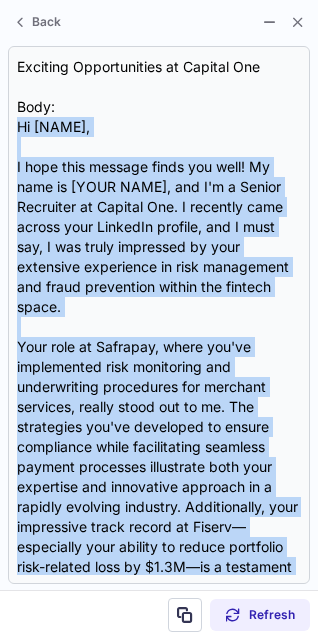 scroll, scrollTop: 599, scrollLeft: 0, axis: vertical 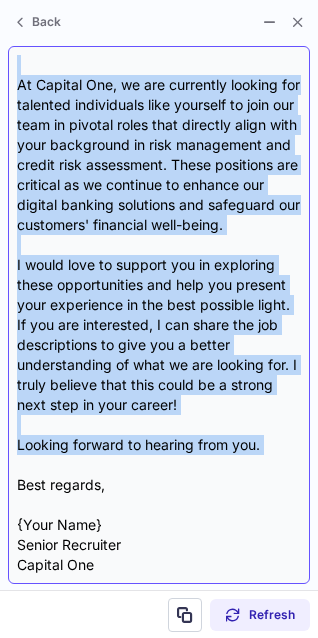 drag, startPoint x: 15, startPoint y: 126, endPoint x: 265, endPoint y: 467, distance: 422.825 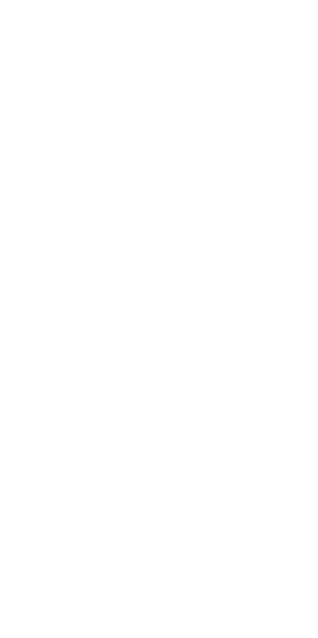 scroll, scrollTop: 0, scrollLeft: 0, axis: both 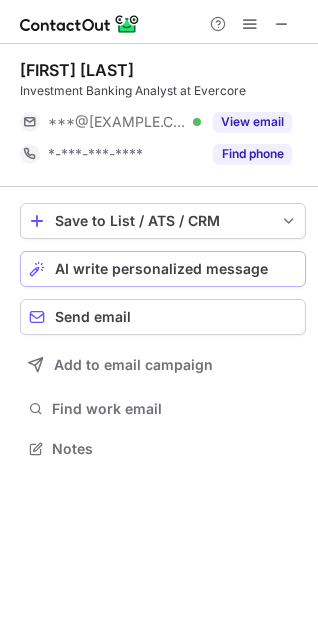 click on "AI write personalized message" at bounding box center (163, 269) 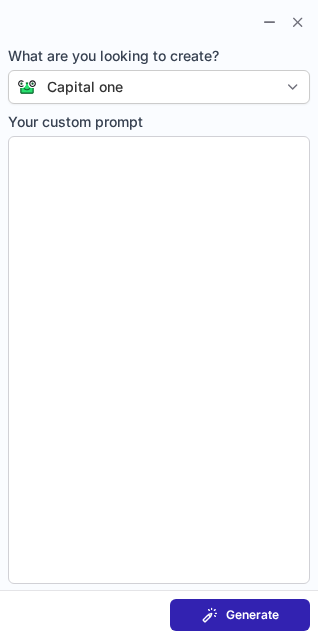type on "**********" 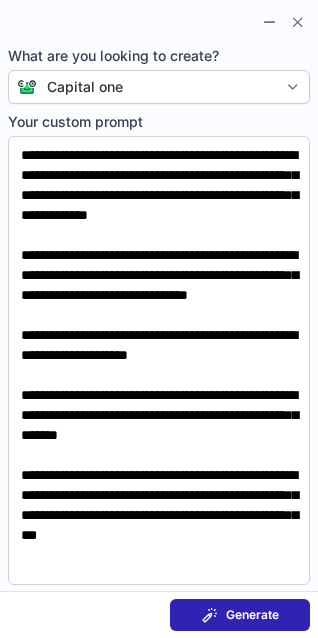 click on "Generate" at bounding box center (252, 615) 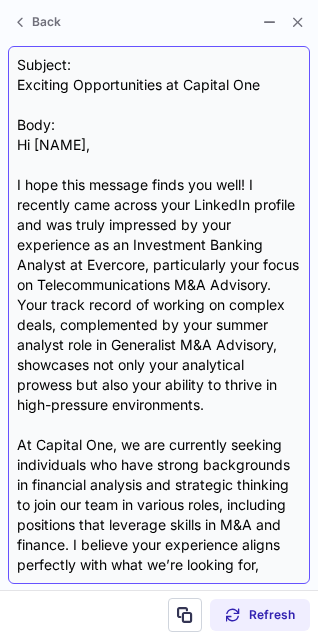 click on "Subject: Exciting Opportunities at Capital One Body: Hi [NAME], I hope this message finds you well! I recently came across your LinkedIn profile and was truly impressed by your experience as an Investment Banking Analyst at Evercore, particularly your focus on Telecommunications M&A Advisory. Your track record of working on complex deals, complemented by your summer analyst role in Generalist M&A Advisory, showcases not only your analytical prowess but also your ability to thrive in high-pressure environments. At Capital One, we are currently seeking individuals who have strong backgrounds in financial analysis and strategic thinking to join our team in various roles, including positions that leverage skills in M&A and finance. I believe your experience aligns perfectly with what we’re looking for, especially as we are prioritizing resourceful professionals who can contribute to fast-paced projects in a thriving company culture. Looking forward to hearing from you! Best,  [YOUR NAME]  Senior Recruiter" at bounding box center (159, 315) 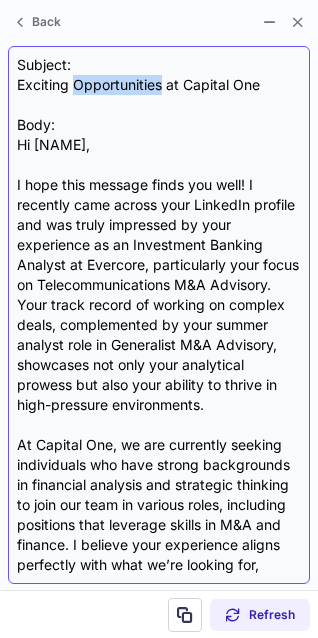 click on "Subject: Exciting Opportunities at Capital One Body: Hi Reanna, I hope this message finds you well! I recently came across your LinkedIn profile and was truly impressed by your experience as an Investment Banking Analyst at Evercore, particularly your focus on Telecommunications M&A Advisory. Your track record of working on complex deals, complemented by your summer analyst role in Generalist M&A Advisory, showcases not only your analytical prowess but also your ability to thrive in high-pressure environments. At Capital One, we are currently seeking individuals who have strong backgrounds in financial analysis and strategic thinking to join our team in various roles, including positions that leverage skills in M&A and finance. I believe your experience aligns perfectly with what we’re looking for, especially as we are prioritizing resourceful professionals who can contribute to fast-paced projects in a thriving company culture. Looking forward to hearing from you! Best,  {Your Name}  Senior Recruiter" at bounding box center (159, 315) 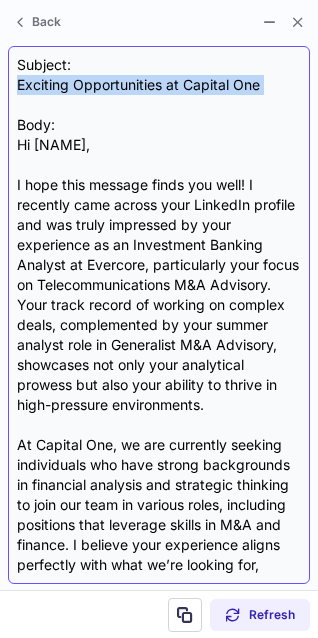 click on "Subject: Exciting Opportunities at Capital One Body: Hi Reanna, I hope this message finds you well! I recently came across your LinkedIn profile and was truly impressed by your experience as an Investment Banking Analyst at Evercore, particularly your focus on Telecommunications M&A Advisory. Your track record of working on complex deals, complemented by your summer analyst role in Generalist M&A Advisory, showcases not only your analytical prowess but also your ability to thrive in high-pressure environments. At Capital One, we are currently seeking individuals who have strong backgrounds in financial analysis and strategic thinking to join our team in various roles, including positions that leverage skills in M&A and finance. I believe your experience aligns perfectly with what we’re looking for, especially as we are prioritizing resourceful professionals who can contribute to fast-paced projects in a thriving company culture. Looking forward to hearing from you! Best,  {Your Name}  Senior Recruiter" at bounding box center [159, 315] 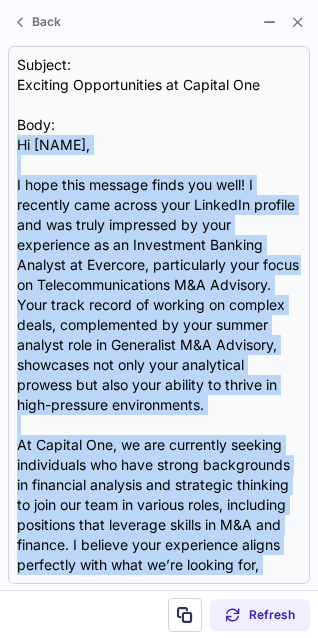 scroll, scrollTop: 479, scrollLeft: 0, axis: vertical 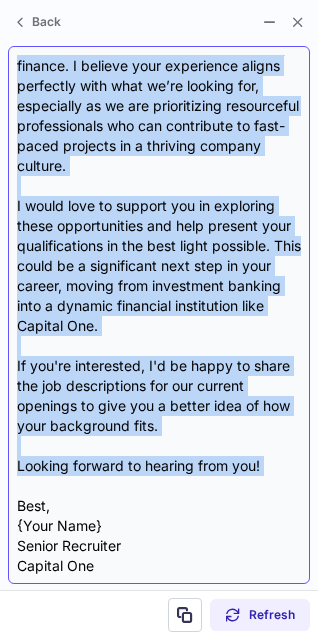 drag, startPoint x: 17, startPoint y: 144, endPoint x: 210, endPoint y: 486, distance: 392.69965 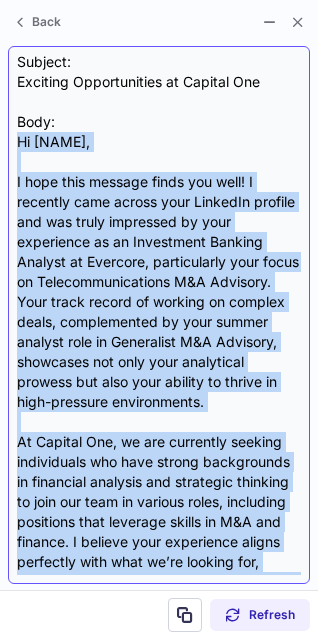 scroll, scrollTop: 0, scrollLeft: 0, axis: both 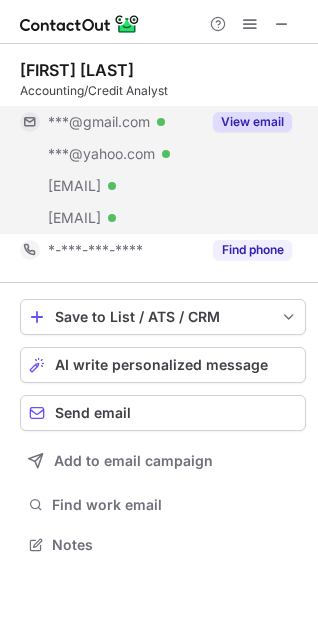 click on "View email" at bounding box center [252, 122] 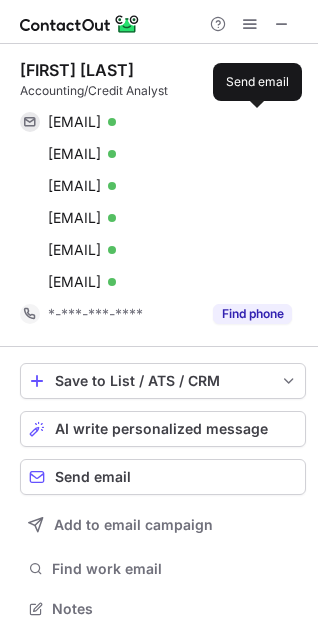 scroll, scrollTop: 9, scrollLeft: 10, axis: both 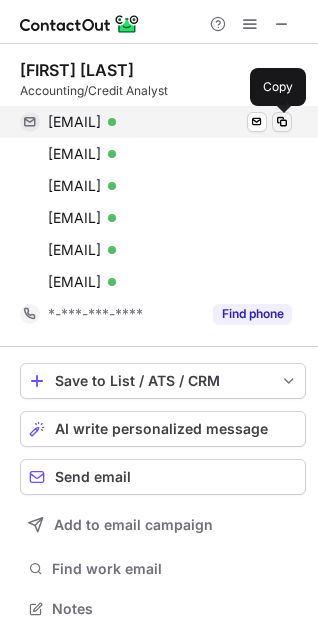 click at bounding box center (282, 122) 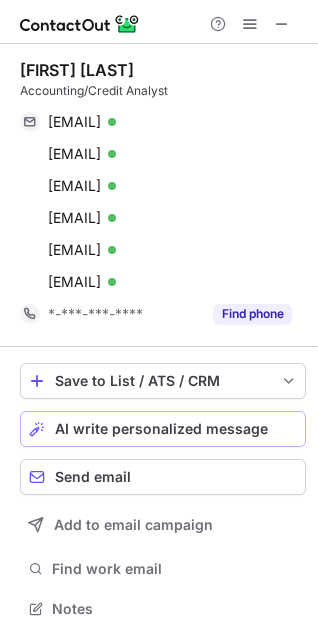 click on "AI write personalized message" at bounding box center (161, 429) 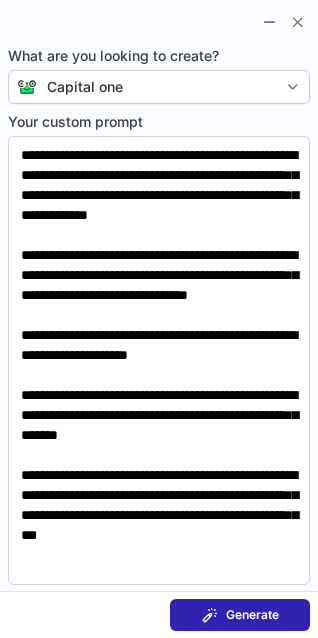 click at bounding box center (210, 615) 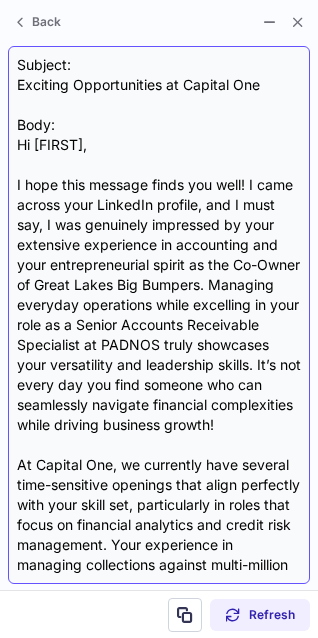 click on "Subject: Exciting Opportunities at Capital One Body: Hi Reanna, I hope this message finds you well! I came across your LinkedIn profile, and I must say, I was genuinely impressed by your extensive experience in accounting and your entrepreneurial spirit as the Co-Owner of Great Lakes Big Bumpers. Managing everyday operations while excelling in your role as a Senior Accounts Receivable Specialist at PADNOS truly showcases your versatility and leadership skills. It’s not every day you find someone who can seamlessly navigate financial complexities while driving business growth! At Capital One, we currently have several time-sensitive openings that align perfectly with your skill set, particularly in roles that focus on financial analytics and credit risk management. Your experience in managing collections against multi-million dollar accounts receivable and facilitating strategic meetings with sales managers could be invaluable assets to our team. Best regards, {Your Name}  Senior Recruiter  Capital One" at bounding box center (159, 315) 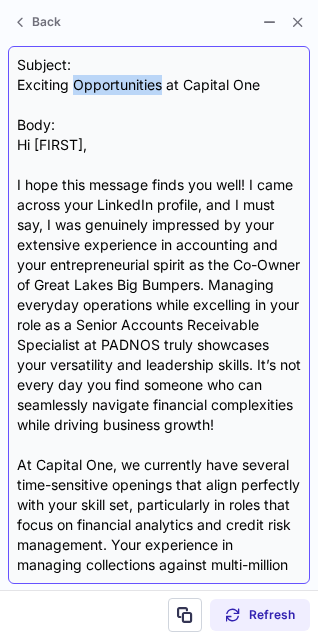 click on "Subject: Exciting Opportunities at Capital One Body: Hi Reanna, I hope this message finds you well! I came across your LinkedIn profile, and I must say, I was genuinely impressed by your extensive experience in accounting and your entrepreneurial spirit as the Co-Owner of Great Lakes Big Bumpers. Managing everyday operations while excelling in your role as a Senior Accounts Receivable Specialist at PADNOS truly showcases your versatility and leadership skills. It’s not every day you find someone who can seamlessly navigate financial complexities while driving business growth! At Capital One, we currently have several time-sensitive openings that align perfectly with your skill set, particularly in roles that focus on financial analytics and credit risk management. Your experience in managing collections against multi-million dollar accounts receivable and facilitating strategic meetings with sales managers could be invaluable assets to our team. Best regards, {Your Name}  Senior Recruiter  Capital One" at bounding box center (159, 315) 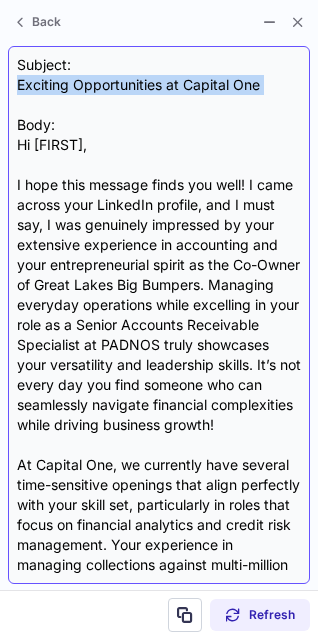 click on "Subject: Exciting Opportunities at Capital One Body: Hi Reanna, I hope this message finds you well! I came across your LinkedIn profile, and I must say, I was genuinely impressed by your extensive experience in accounting and your entrepreneurial spirit as the Co-Owner of Great Lakes Big Bumpers. Managing everyday operations while excelling in your role as a Senior Accounts Receivable Specialist at PADNOS truly showcases your versatility and leadership skills. It’s not every day you find someone who can seamlessly navigate financial complexities while driving business growth! At Capital One, we currently have several time-sensitive openings that align perfectly with your skill set, particularly in roles that focus on financial analytics and credit risk management. Your experience in managing collections against multi-million dollar accounts receivable and facilitating strategic meetings with sales managers could be invaluable assets to our team. Best regards, {Your Name}  Senior Recruiter  Capital One" at bounding box center [159, 315] 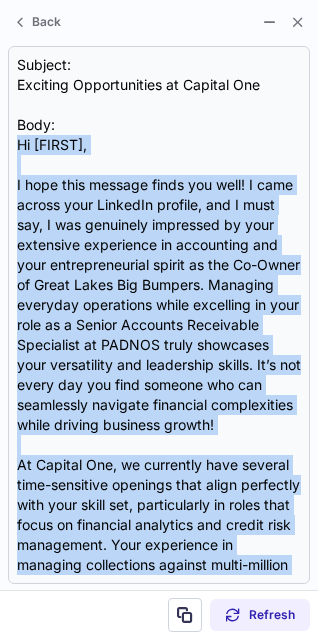 drag, startPoint x: 18, startPoint y: 145, endPoint x: 104, endPoint y: 720, distance: 581.39575 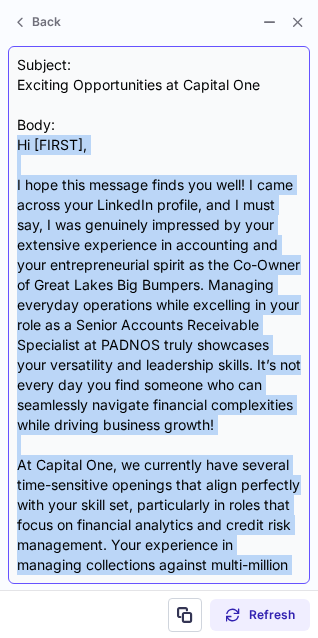 click on "Subject: Exciting Opportunities at Capital One Body: Hi Reanna, I hope this message finds you well! I came across your LinkedIn profile, and I must say, I was genuinely impressed by your extensive experience in accounting and your entrepreneurial spirit as the Co-Owner of Great Lakes Big Bumpers. Managing everyday operations while excelling in your role as a Senior Accounts Receivable Specialist at PADNOS truly showcases your versatility and leadership skills. It’s not every day you find someone who can seamlessly navigate financial complexities while driving business growth! At Capital One, we currently have several time-sensitive openings that align perfectly with your skill set, particularly in roles that focus on financial analytics and credit risk management. Your experience in managing collections against multi-million dollar accounts receivable and facilitating strategic meetings with sales managers could be invaluable assets to our team. Best regards, {Your Name}  Senior Recruiter  Capital One" at bounding box center [159, 315] 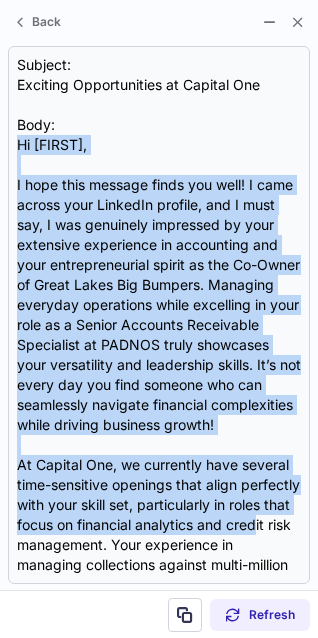 scroll, scrollTop: 479, scrollLeft: 0, axis: vertical 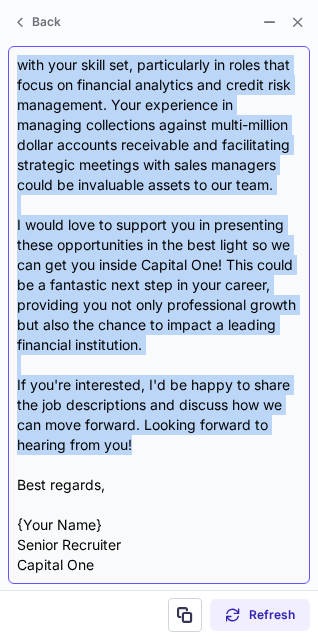 drag, startPoint x: 17, startPoint y: 148, endPoint x: 169, endPoint y: 455, distance: 342.56824 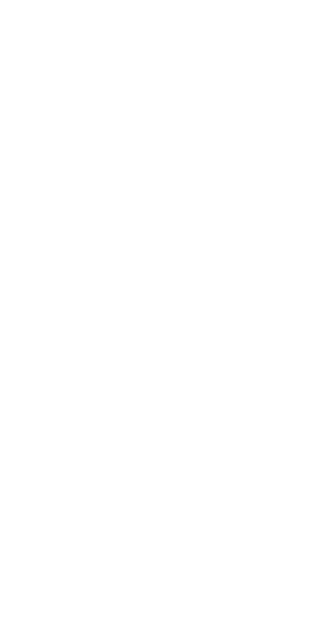 scroll, scrollTop: 0, scrollLeft: 0, axis: both 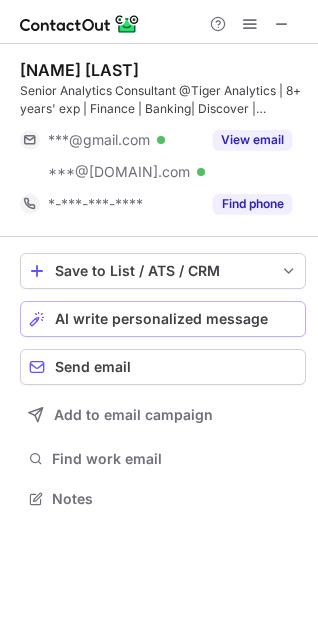 click on "AI write personalized message" at bounding box center [161, 319] 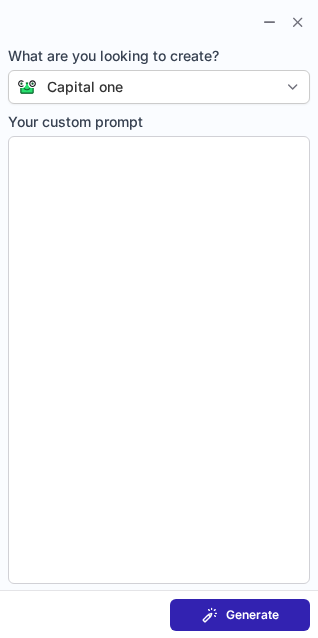 type on "**********" 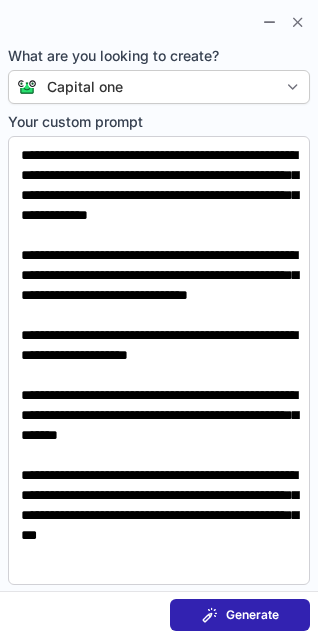 scroll, scrollTop: 48, scrollLeft: 0, axis: vertical 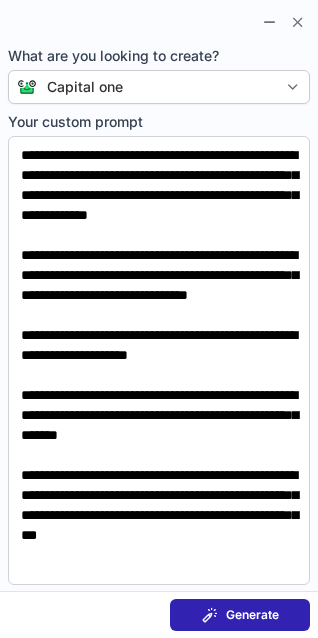 click on "Generate" at bounding box center (252, 615) 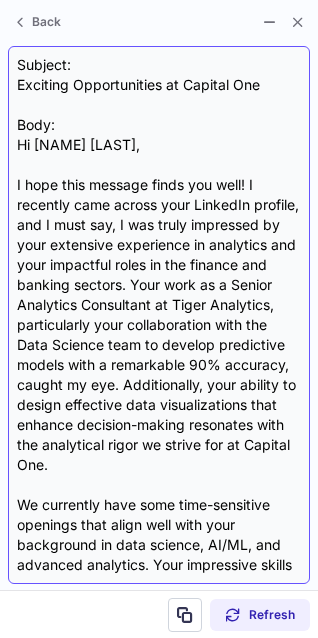 click on "Subject: Exciting Opportunities at Capital One Body: Hi Reanna,  I hope this message finds you well! I recently came across your LinkedIn profile, and I must say, I was truly impressed by your extensive experience in analytics and your impactful roles in the finance and banking sectors. Your work as a Senior Analytics Consultant at Tiger Analytics, particularly your collaboration with the Data Science team to develop predictive models with a remarkable 90% accuracy, caught my eye. Additionally, your ability to design effective data visualizations that enhance decision-making resonates with the analytical rigor we strive for at Capital One.  If you’re interested, I’d be happy to share the job descriptions for the roles that may fit your profile and assist you in presenting your application in the best light. Your experience makes you a strong candidate, and I would love to help you navigate this opportunity.  Looking forward to hearing from you!  Best,  {Your Name}  Senior Recruiter  Capital One" at bounding box center (159, 315) 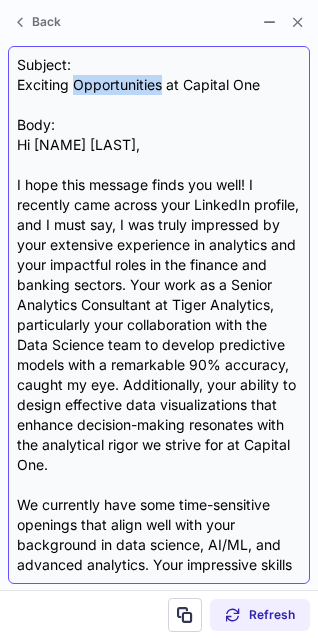 click on "Subject: Exciting Opportunities at Capital One Body: Hi Reanna,  I hope this message finds you well! I recently came across your LinkedIn profile, and I must say, I was truly impressed by your extensive experience in analytics and your impactful roles in the finance and banking sectors. Your work as a Senior Analytics Consultant at Tiger Analytics, particularly your collaboration with the Data Science team to develop predictive models with a remarkable 90% accuracy, caught my eye. Additionally, your ability to design effective data visualizations that enhance decision-making resonates with the analytical rigor we strive for at Capital One.  If you’re interested, I’d be happy to share the job descriptions for the roles that may fit your profile and assist you in presenting your application in the best light. Your experience makes you a strong candidate, and I would love to help you navigate this opportunity.  Looking forward to hearing from you!  Best,  {Your Name}  Senior Recruiter  Capital One" at bounding box center (159, 315) 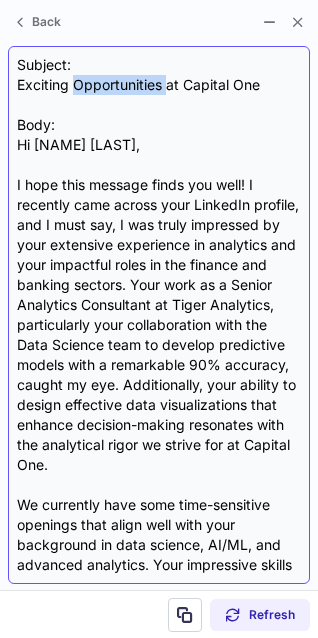 click on "Subject: Exciting Opportunities at Capital One Body: Hi Reanna,  I hope this message finds you well! I recently came across your LinkedIn profile, and I must say, I was truly impressed by your extensive experience in analytics and your impactful roles in the finance and banking sectors. Your work as a Senior Analytics Consultant at Tiger Analytics, particularly your collaboration with the Data Science team to develop predictive models with a remarkable 90% accuracy, caught my eye. Additionally, your ability to design effective data visualizations that enhance decision-making resonates with the analytical rigor we strive for at Capital One.  If you’re interested, I’d be happy to share the job descriptions for the roles that may fit your profile and assist you in presenting your application in the best light. Your experience makes you a strong candidate, and I would love to help you navigate this opportunity.  Looking forward to hearing from you!  Best,  {Your Name}  Senior Recruiter  Capital One" at bounding box center [159, 315] 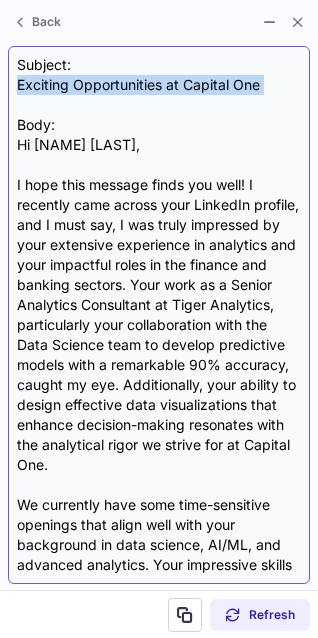 click on "Subject: Exciting Opportunities at Capital One Body: Hi Reanna,  I hope this message finds you well! I recently came across your LinkedIn profile, and I must say, I was truly impressed by your extensive experience in analytics and your impactful roles in the finance and banking sectors. Your work as a Senior Analytics Consultant at Tiger Analytics, particularly your collaboration with the Data Science team to develop predictive models with a remarkable 90% accuracy, caught my eye. Additionally, your ability to design effective data visualizations that enhance decision-making resonates with the analytical rigor we strive for at Capital One.  If you’re interested, I’d be happy to share the job descriptions for the roles that may fit your profile and assist you in presenting your application in the best light. Your experience makes you a strong candidate, and I would love to help you navigate this opportunity.  Looking forward to hearing from you!  Best,  {Your Name}  Senior Recruiter  Capital One" at bounding box center [159, 315] 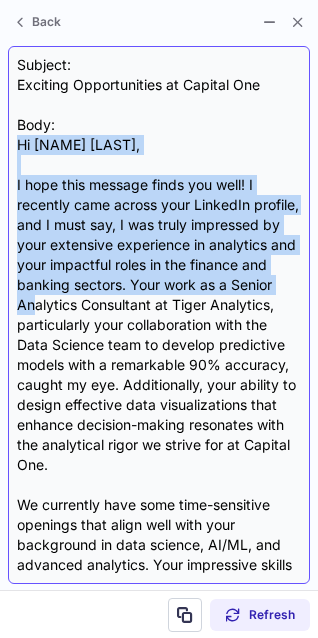 drag, startPoint x: 19, startPoint y: 145, endPoint x: 122, endPoint y: 317, distance: 200.48192 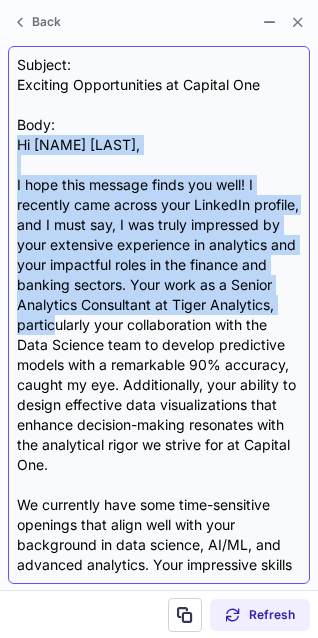 click on "Subject: Exciting Opportunities at Capital One Body: Hi Reanna,  I hope this message finds you well! I recently came across your LinkedIn profile, and I must say, I was truly impressed by your extensive experience in analytics and your impactful roles in the finance and banking sectors. Your work as a Senior Analytics Consultant at Tiger Analytics, particularly your collaboration with the Data Science team to develop predictive models with a remarkable 90% accuracy, caught my eye. Additionally, your ability to design effective data visualizations that enhance decision-making resonates with the analytical rigor we strive for at Capital One.  If you’re interested, I’d be happy to share the job descriptions for the roles that may fit your profile and assist you in presenting your application in the best light. Your experience makes you a strong candidate, and I would love to help you navigate this opportunity.  Looking forward to hearing from you!  Best,  {Your Name}  Senior Recruiter  Capital One" at bounding box center (159, 315) 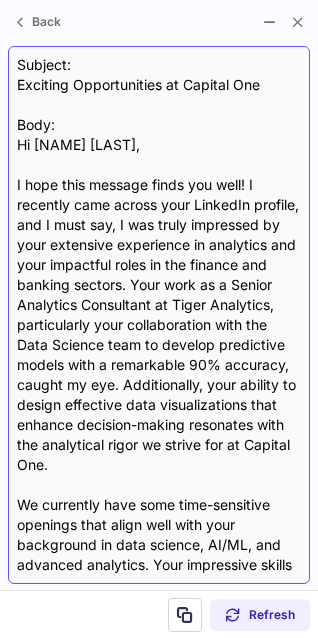 drag, startPoint x: 21, startPoint y: 147, endPoint x: 89, endPoint y: 323, distance: 188.67963 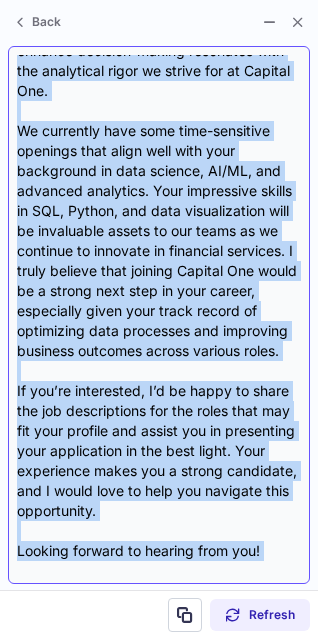 scroll, scrollTop: 479, scrollLeft: 0, axis: vertical 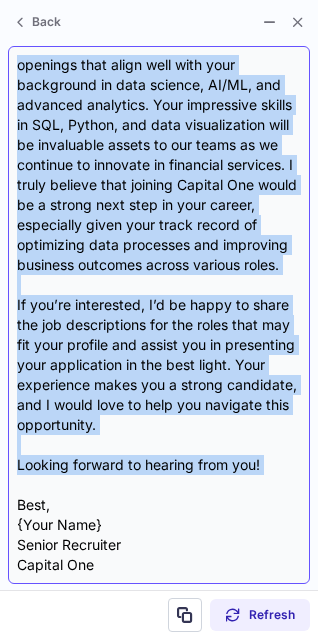 drag, startPoint x: 15, startPoint y: 142, endPoint x: 260, endPoint y: 479, distance: 416.64612 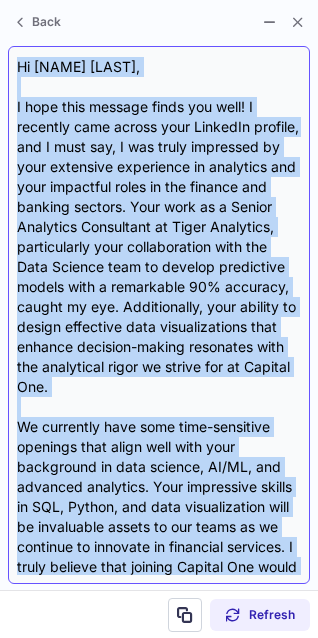 scroll, scrollTop: 0, scrollLeft: 0, axis: both 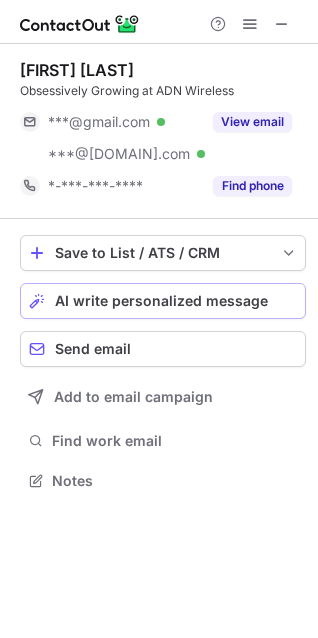 click on "AI write personalized message" at bounding box center (161, 301) 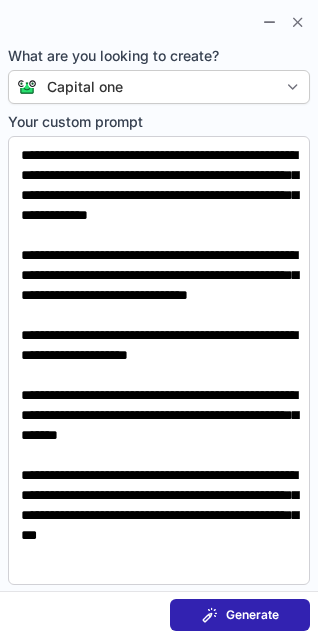 click at bounding box center (210, 615) 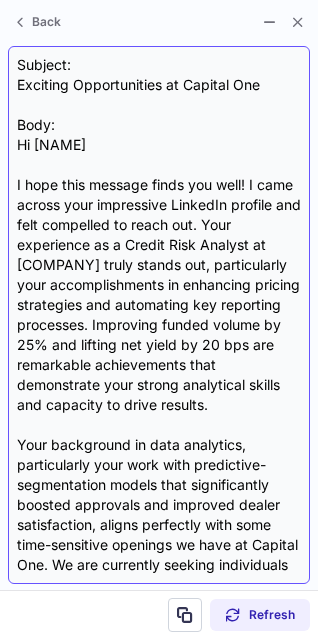 click on "Subject: Exciting Opportunities at Capital One Body: Hi [NAME], I hope this message finds you well! I came across your impressive LinkedIn profile and felt compelled to reach out. Your experience as a Credit Risk Analyst at [COMPANY] truly stands out, particularly your accomplishments in enhancing pricing strategies and automating key reporting processes. Improving funded volume by 25% and lifting net yield by 20 bps are remarkable achievements that demonstrate your strong analytical skills and capacity to drive results. Your background in data analytics, particularly your work with predictive-segmentation models that significantly boosted approvals and improved dealer satisfaction, aligns perfectly with some time-sensitive openings we have at Capital One. We are currently seeking individuals with a robust analytical foundation and a knack for problem-solving to join our credit risk and data analytics teams. Looking forward to hearing from you! Best regards, [YOUR NAME] Senior Recruiter" at bounding box center (159, 315) 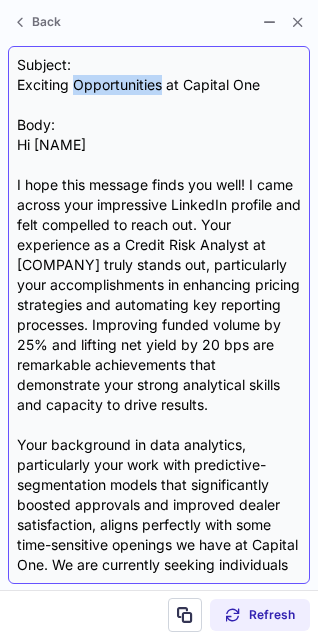click on "Subject: Exciting Opportunities at Capital One Body: Hi [NAME], I hope this message finds you well! I came across your impressive LinkedIn profile and felt compelled to reach out. Your experience as a Credit Risk Analyst at [COMPANY] truly stands out, particularly your accomplishments in enhancing pricing strategies and automating key reporting processes. Improving funded volume by 25% and lifting net yield by 20 bps are remarkable achievements that demonstrate your strong analytical skills and capacity to drive results. Your background in data analytics, particularly your work with predictive-segmentation models that significantly boosted approvals and improved dealer satisfaction, aligns perfectly with some time-sensitive openings we have at Capital One. We are currently seeking individuals with a robust analytical foundation and a knack for problem-solving to join our credit risk and data analytics teams. Looking forward to hearing from you! Best regards, [YOUR NAME] Senior Recruiter" at bounding box center (159, 315) 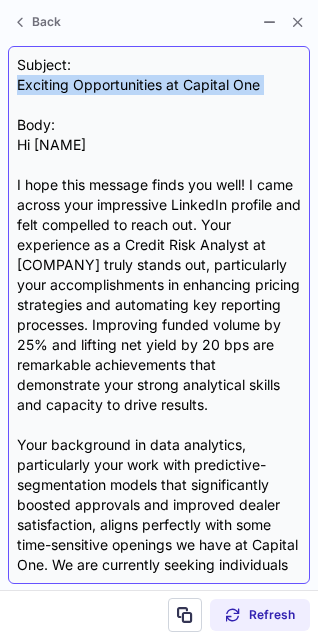 click on "Subject: Exciting Opportunities at Capital One Body: Hi [NAME], I hope this message finds you well! I came across your impressive LinkedIn profile and felt compelled to reach out. Your experience as a Credit Risk Analyst at [COMPANY] truly stands out, particularly your accomplishments in enhancing pricing strategies and automating key reporting processes. Improving funded volume by 25% and lifting net yield by 20 bps are remarkable achievements that demonstrate your strong analytical skills and capacity to drive results. Your background in data analytics, particularly your work with predictive-segmentation models that significantly boosted approvals and improved dealer satisfaction, aligns perfectly with some time-sensitive openings we have at Capital One. We are currently seeking individuals with a robust analytical foundation and a knack for problem-solving to join our credit risk and data analytics teams. Looking forward to hearing from you! Best regards, [YOUR NAME] Senior Recruiter" at bounding box center (159, 315) 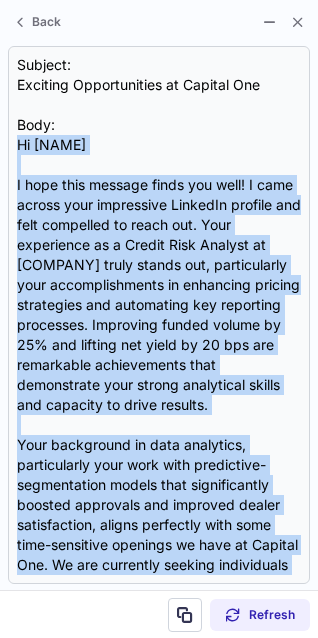 scroll, scrollTop: 599, scrollLeft: 0, axis: vertical 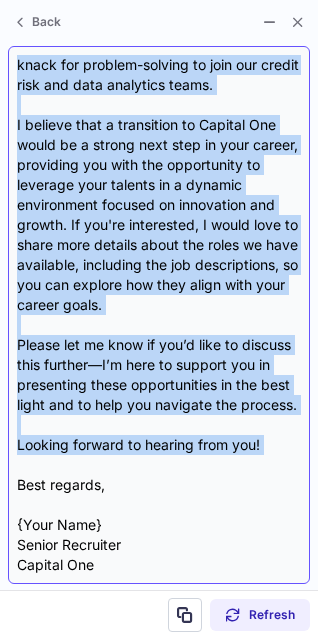 drag, startPoint x: 22, startPoint y: 142, endPoint x: 160, endPoint y: 473, distance: 358.6154 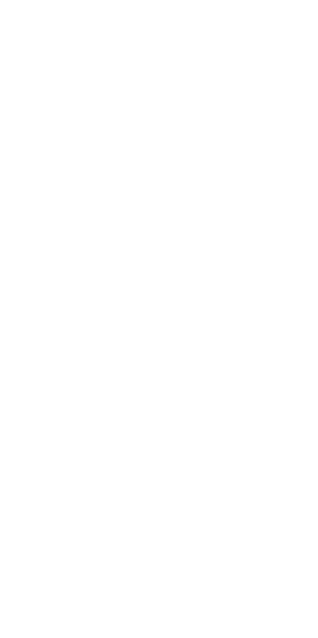 scroll, scrollTop: 0, scrollLeft: 0, axis: both 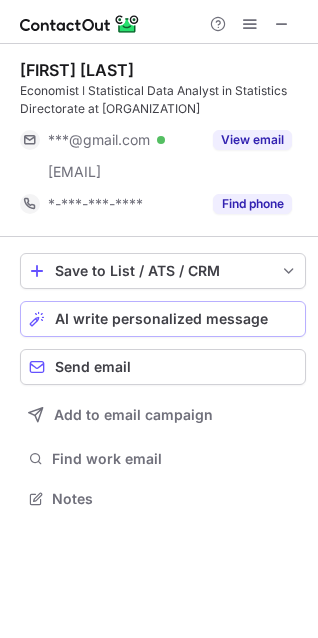 click on "AI write personalized message" at bounding box center [161, 319] 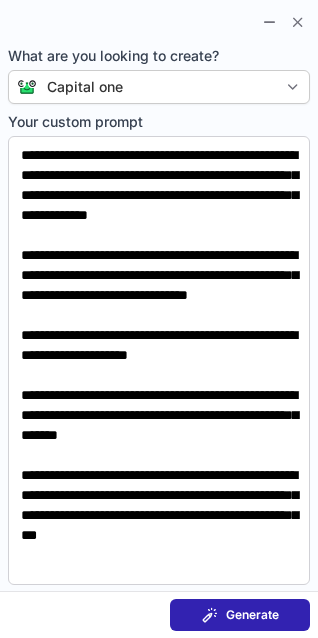 click on "Generate" at bounding box center [252, 615] 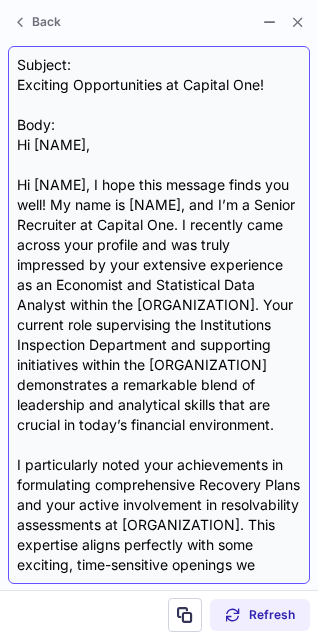 click on "Subject: Exciting Opportunities at Capital One! Body: Hi Reanna, I hope this message finds you well! My name is {Your Name}, and I’m a Senior Recruiter at Capital One. I recently came across your profile and was truly impressed by your extensive experience as an Economist and Statistical Data Analyst within the Bank of Greece. Your current role supervising the Institutions Inspection Department and supporting initiatives within the European Central Bank demonstrates a remarkable blend of leadership and analytical skills that are crucial in today’s financial environment. I particularly noted your achievements in formulating comprehensive Recovery Plans and your active involvement in resolvability assessments at Alpha Bank. This expertise aligns perfectly with some exciting, time-sensitive openings we currently have at Capital One, where we’re focusing on building resilient financial frameworks and advancing regulatory compliance. Looking forward to hearing from you! Best,  {Your Name}" at bounding box center (159, 315) 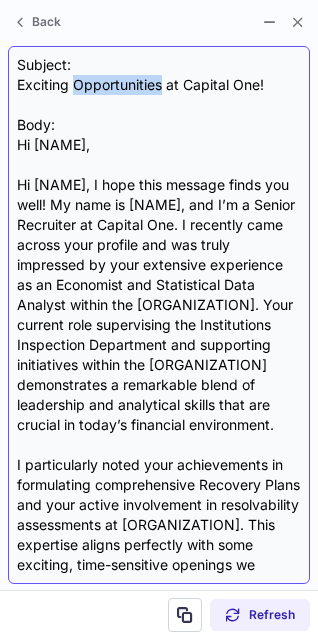click on "Subject: Exciting Opportunities at Capital One! Body: Hi Reanna, I hope this message finds you well! My name is {Your Name}, and I’m a Senior Recruiter at Capital One. I recently came across your profile and was truly impressed by your extensive experience as an Economist and Statistical Data Analyst within the Bank of Greece. Your current role supervising the Institutions Inspection Department and supporting initiatives within the European Central Bank demonstrates a remarkable blend of leadership and analytical skills that are crucial in today’s financial environment. I particularly noted your achievements in formulating comprehensive Recovery Plans and your active involvement in resolvability assessments at Alpha Bank. This expertise aligns perfectly with some exciting, time-sensitive openings we currently have at Capital One, where we’re focusing on building resilient financial frameworks and advancing regulatory compliance. Looking forward to hearing from you! Best,  {Your Name}" at bounding box center (159, 315) 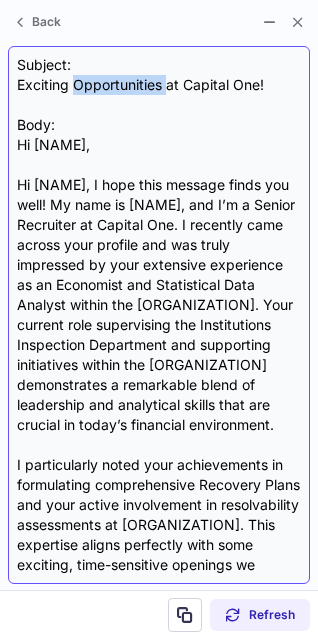 click on "Subject: Exciting Opportunities at Capital One! Body: Hi Reanna, I hope this message finds you well! My name is {Your Name}, and I’m a Senior Recruiter at Capital One. I recently came across your profile and was truly impressed by your extensive experience as an Economist and Statistical Data Analyst within the Bank of Greece. Your current role supervising the Institutions Inspection Department and supporting initiatives within the European Central Bank demonstrates a remarkable blend of leadership and analytical skills that are crucial in today’s financial environment. I particularly noted your achievements in formulating comprehensive Recovery Plans and your active involvement in resolvability assessments at Alpha Bank. This expertise aligns perfectly with some exciting, time-sensitive openings we currently have at Capital One, where we’re focusing on building resilient financial frameworks and advancing regulatory compliance. Looking forward to hearing from you! Best,  {Your Name}" at bounding box center [159, 315] 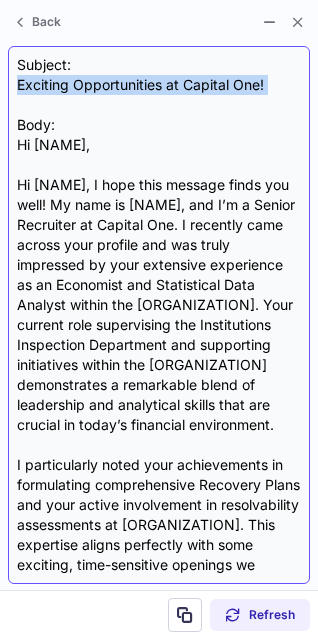 click on "Subject: Exciting Opportunities at Capital One! Body: Hi Reanna, I hope this message finds you well! My name is {Your Name}, and I’m a Senior Recruiter at Capital One. I recently came across your profile and was truly impressed by your extensive experience as an Economist and Statistical Data Analyst within the Bank of Greece. Your current role supervising the Institutions Inspection Department and supporting initiatives within the European Central Bank demonstrates a remarkable blend of leadership and analytical skills that are crucial in today’s financial environment. I particularly noted your achievements in formulating comprehensive Recovery Plans and your active involvement in resolvability assessments at Alpha Bank. This expertise aligns perfectly with some exciting, time-sensitive openings we currently have at Capital One, where we’re focusing on building resilient financial frameworks and advancing regulatory compliance. Looking forward to hearing from you! Best,  {Your Name}" at bounding box center (159, 315) 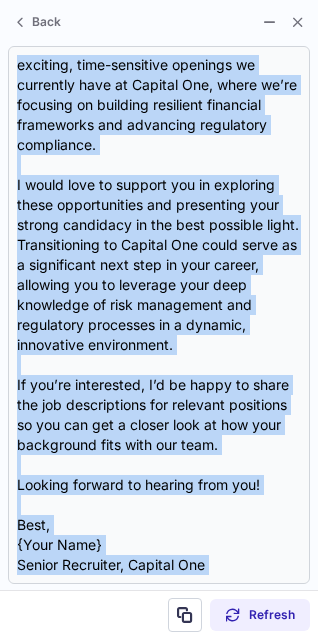 scroll, scrollTop: 539, scrollLeft: 0, axis: vertical 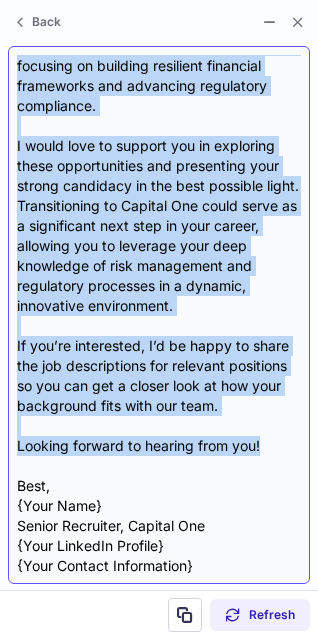 drag, startPoint x: 22, startPoint y: 142, endPoint x: 290, endPoint y: 449, distance: 407.52054 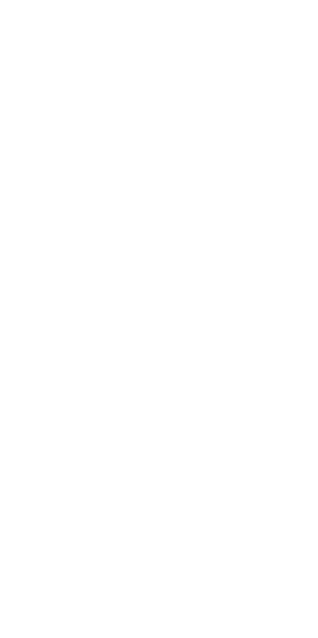 scroll, scrollTop: 0, scrollLeft: 0, axis: both 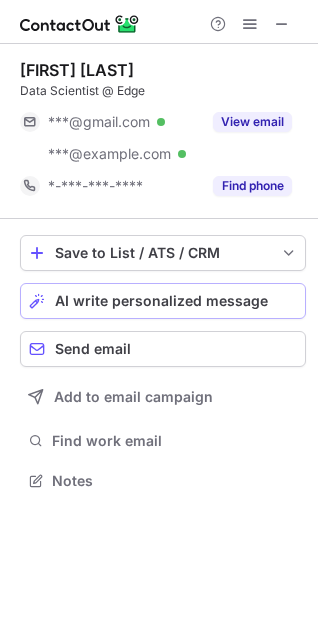 click on "AI write personalized message" at bounding box center (161, 301) 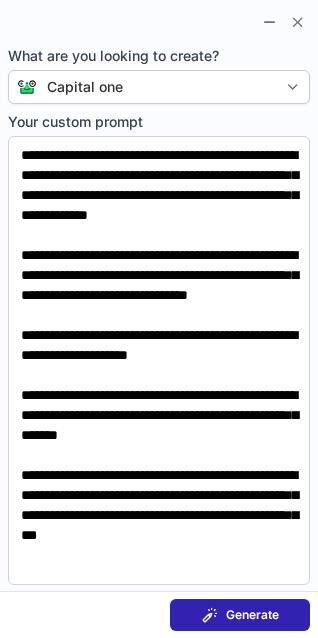 click on "Generate" at bounding box center (252, 615) 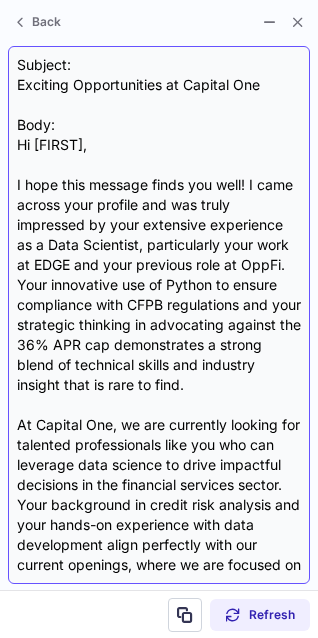 click on "Subject: Exciting Opportunities at Capital One Body: Hi [FIRST],  I hope this message finds you well! I came across your profile and was truly impressed by your extensive experience as a Data Scientist, particularly your work at EDGE and your previous role at OppFi. Your innovative use of Python to ensure compliance with CFPB regulations and your strategic thinking in advocating against the 36% APR cap demonstrates a strong blend of technical skills and industry insight that is rare to find.  At Capital One, we are currently looking for talented professionals like you who can leverage data science to drive impactful decisions in the financial services sector. Your background in credit risk analysis and your hands-on experience with data development align perfectly with our current openings, where we are focused on advancing our analytics capabilities to improve our customer offerings.  Looking forward to hearing from you soon!  Best regards,  {Your Name}  Senior Recruiter  Capital One" at bounding box center (159, 315) 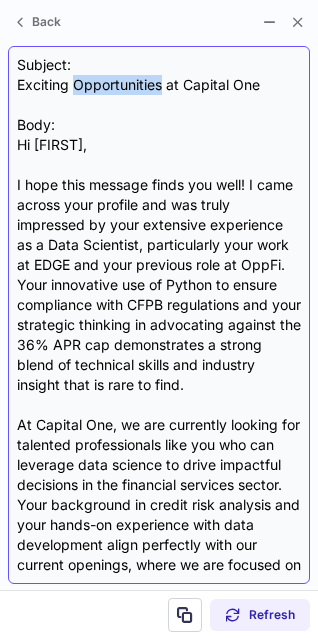 click on "Subject: Exciting Opportunities at Capital One Body: Hi [FIRST],  I hope this message finds you well! I came across your profile and was truly impressed by your extensive experience as a Data Scientist, particularly your work at EDGE and your previous role at OppFi. Your innovative use of Python to ensure compliance with CFPB regulations and your strategic thinking in advocating against the 36% APR cap demonstrates a strong blend of technical skills and industry insight that is rare to find.  At Capital One, we are currently looking for talented professionals like you who can leverage data science to drive impactful decisions in the financial services sector. Your background in credit risk analysis and your hands-on experience with data development align perfectly with our current openings, where we are focused on advancing our analytics capabilities to improve our customer offerings.  Looking forward to hearing from you soon!  Best regards,  {Your Name}  Senior Recruiter  Capital One" at bounding box center (159, 315) 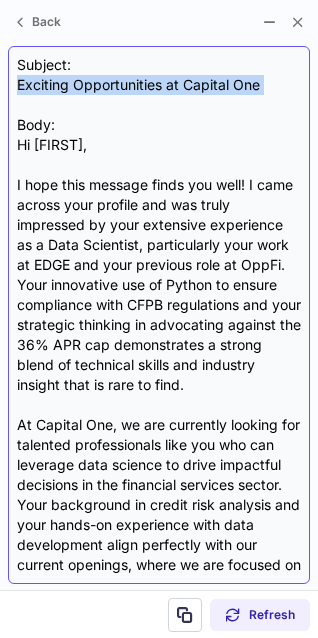 click on "Subject: Exciting Opportunities at Capital One Body: Hi [FIRST],  I hope this message finds you well! I came across your profile and was truly impressed by your extensive experience as a Data Scientist, particularly your work at EDGE and your previous role at OppFi. Your innovative use of Python to ensure compliance with CFPB regulations and your strategic thinking in advocating against the 36% APR cap demonstrates a strong blend of technical skills and industry insight that is rare to find.  At Capital One, we are currently looking for talented professionals like you who can leverage data science to drive impactful decisions in the financial services sector. Your background in credit risk analysis and your hands-on experience with data development align perfectly with our current openings, where we are focused on advancing our analytics capabilities to improve our customer offerings.  Looking forward to hearing from you soon!  Best regards,  {Your Name}  Senior Recruiter  Capital One" at bounding box center [159, 315] 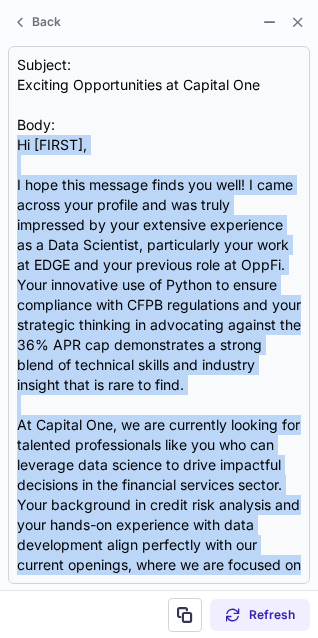 scroll, scrollTop: 399, scrollLeft: 0, axis: vertical 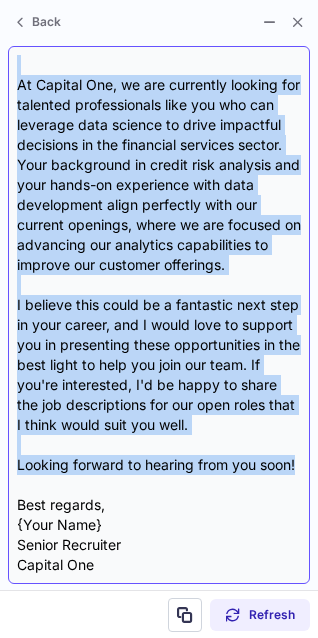 drag, startPoint x: 20, startPoint y: 145, endPoint x: 104, endPoint y: 474, distance: 339.5541 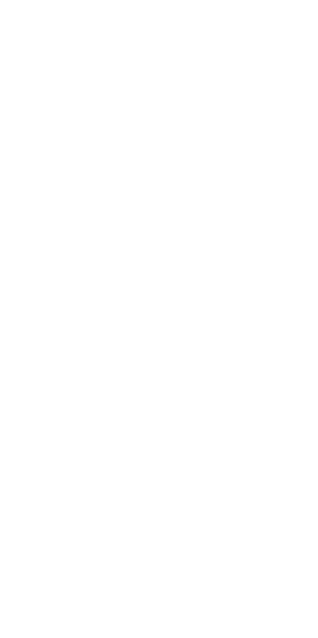 scroll, scrollTop: 0, scrollLeft: 0, axis: both 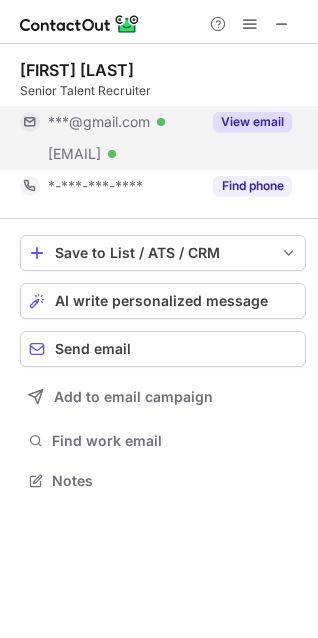 click on "View email" at bounding box center (252, 122) 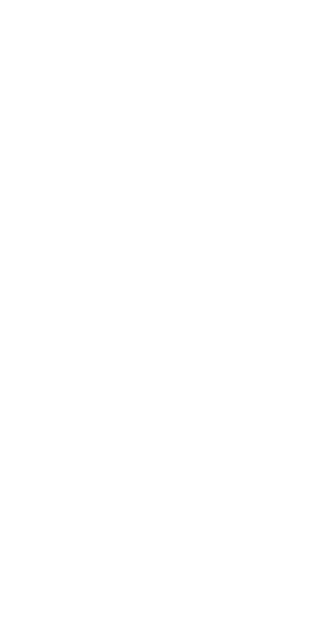 scroll, scrollTop: 0, scrollLeft: 0, axis: both 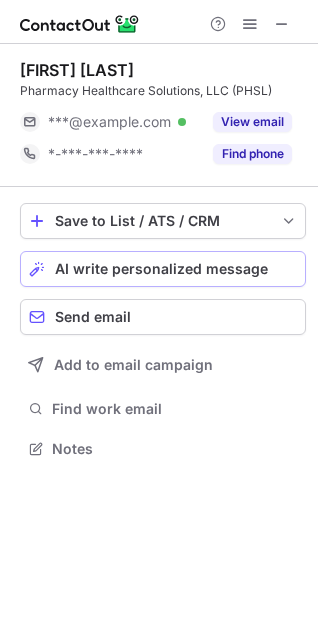 click on "AI write personalized message" at bounding box center (161, 269) 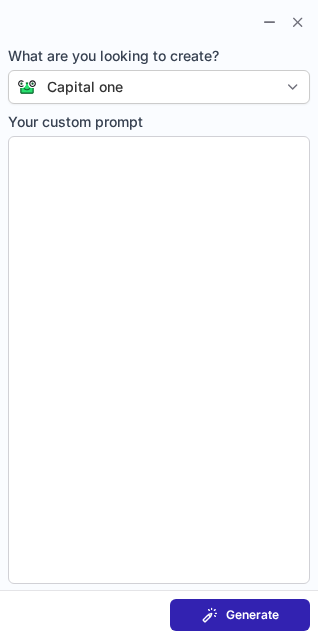 type on "**********" 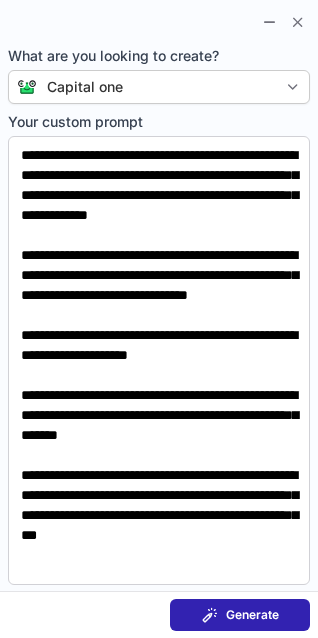 click on "Generate" at bounding box center (252, 615) 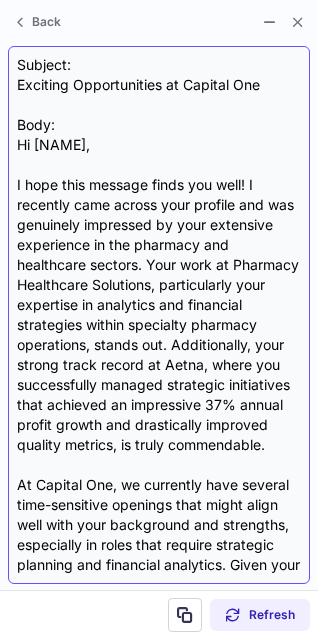 click on "Subject: Exciting Opportunities at Capital One Body: Hi Reanna, I hope this message finds you well! I recently came across your profile and was genuinely impressed by your extensive experience in the pharmacy and healthcare sectors. Your work at Pharmacy Healthcare Solutions, particularly your expertise in analytics and financial strategies within specialty pharmacy operations, stands out. Additionally, your strong track record at Aetna, where you successfully managed strategic initiatives that achieved an impressive 37% annual profit growth and drastically improved quality metrics, is truly commendable. I’d love to support you in navigating these openings and discussing how best to present your candidacy to our hiring teams. If you’re interested, I can share the job descriptions with you for your review. Looking forward to hearing from you! Best,  {Your Name}  Senior Recruiter  Capital One" at bounding box center [159, 315] 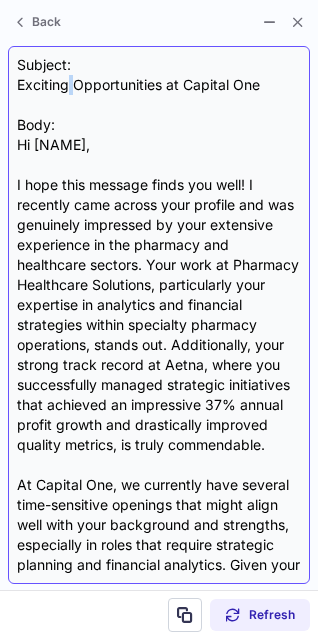 click on "Subject: Exciting Opportunities at Capital One Body: Hi Reanna, I hope this message finds you well! I recently came across your profile and was genuinely impressed by your extensive experience in the pharmacy and healthcare sectors. Your work at Pharmacy Healthcare Solutions, particularly your expertise in analytics and financial strategies within specialty pharmacy operations, stands out. Additionally, your strong track record at Aetna, where you successfully managed strategic initiatives that achieved an impressive 37% annual profit growth and drastically improved quality metrics, is truly commendable. I’d love to support you in navigating these openings and discussing how best to present your candidacy to our hiring teams. If you’re interested, I can share the job descriptions with you for your review. Looking forward to hearing from you! Best,  {Your Name}  Senior Recruiter  Capital One" at bounding box center [159, 315] 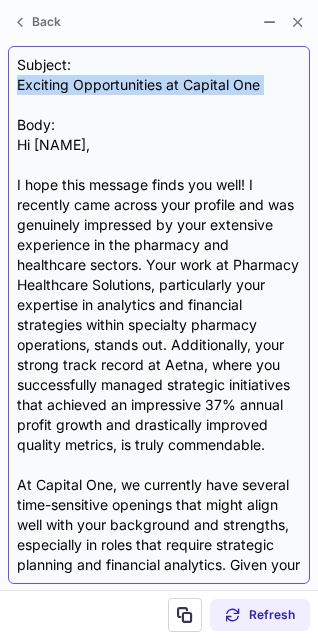 click on "Subject: Exciting Opportunities at Capital One Body: Hi Reanna, I hope this message finds you well! I recently came across your profile and was genuinely impressed by your extensive experience in the pharmacy and healthcare sectors. Your work at Pharmacy Healthcare Solutions, particularly your expertise in analytics and financial strategies within specialty pharmacy operations, stands out. Additionally, your strong track record at Aetna, where you successfully managed strategic initiatives that achieved an impressive 37% annual profit growth and drastically improved quality metrics, is truly commendable. I’d love to support you in navigating these openings and discussing how best to present your candidacy to our hiring teams. If you’re interested, I can share the job descriptions with you for your review. Looking forward to hearing from you! Best,  {Your Name}  Senior Recruiter  Capital One" at bounding box center (159, 315) 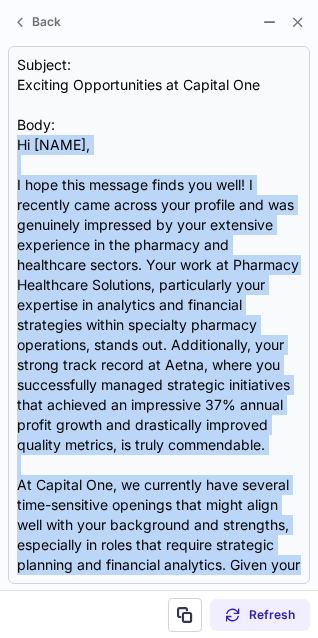 scroll, scrollTop: 399, scrollLeft: 0, axis: vertical 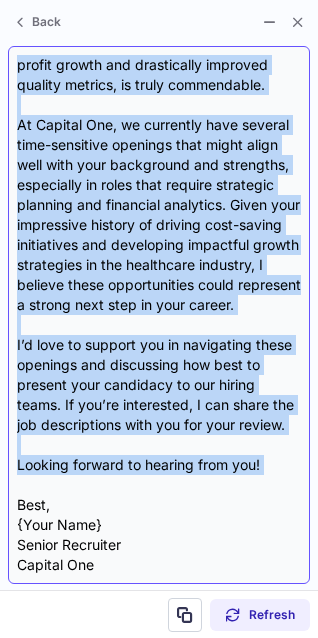 drag, startPoint x: 19, startPoint y: 138, endPoint x: 270, endPoint y: 479, distance: 423.41705 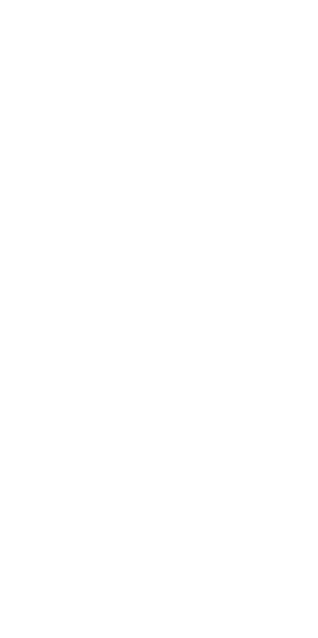scroll, scrollTop: 0, scrollLeft: 0, axis: both 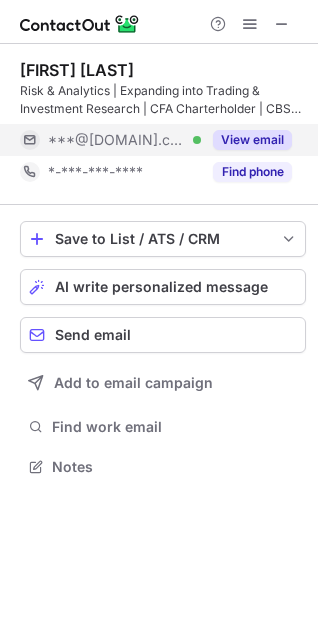 click on "View email" at bounding box center (252, 140) 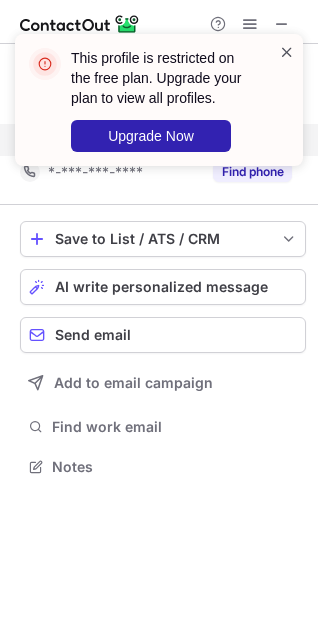 click at bounding box center (287, 52) 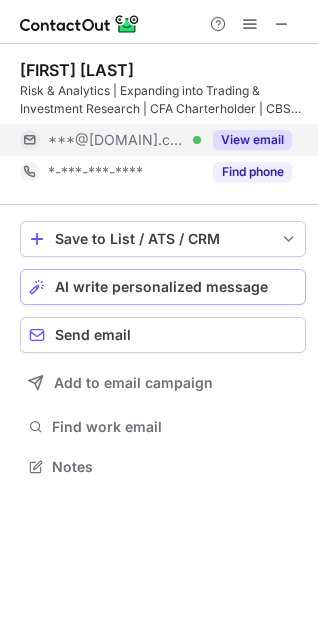 click on "AI write personalized message" at bounding box center (161, 287) 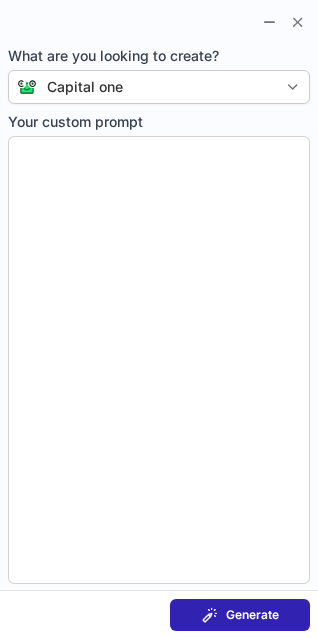 type on "**********" 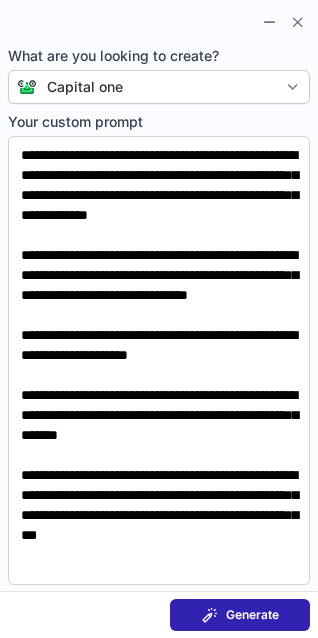 click on "Generate" at bounding box center [252, 615] 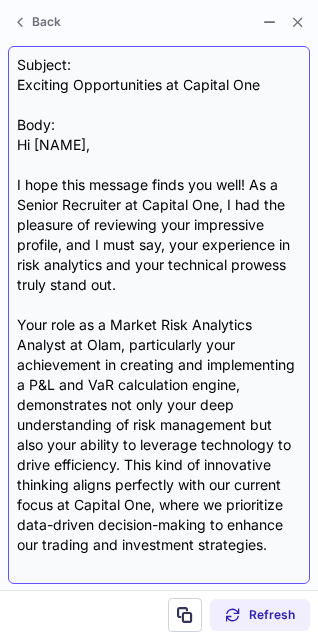 click on "Subject: Exciting Opportunities at Capital One Body: Hi Reanna, I hope this message finds you well! As a Senior Recruiter at Capital One, I had the pleasure of reviewing your impressive profile, and I must say, your experience in risk analytics and your technical prowess truly stand out. Your role as a Market Risk Analytics Analyst at Olam, particularly your achievement in creating and implementing a P&L and VaR calculation engine, demonstrates not only your deep understanding of risk management but also your ability to leverage technology to drive efficiency. This kind of innovative thinking aligns perfectly with our current focus at Capital One, where we prioritize data-driven decision-making to enhance our trading and investment strategies. Looking forward to hearing from you soon! Best regards, {Your Name}  Senior Recruiter  Capital One" at bounding box center [159, 315] 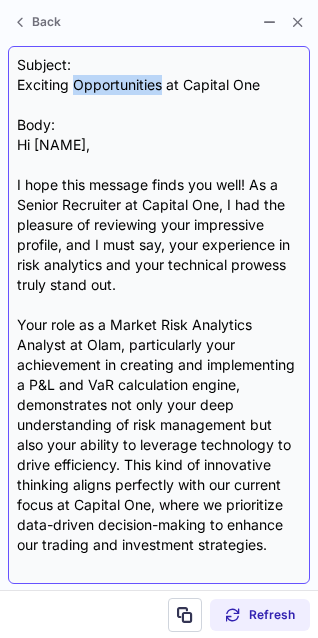 click on "Subject: Exciting Opportunities at Capital One Body: Hi Reanna, I hope this message finds you well! As a Senior Recruiter at Capital One, I had the pleasure of reviewing your impressive profile, and I must say, your experience in risk analytics and your technical prowess truly stand out. Your role as a Market Risk Analytics Analyst at Olam, particularly your achievement in creating and implementing a P&L and VaR calculation engine, demonstrates not only your deep understanding of risk management but also your ability to leverage technology to drive efficiency. This kind of innovative thinking aligns perfectly with our current focus at Capital One, where we prioritize data-driven decision-making to enhance our trading and investment strategies. Looking forward to hearing from you soon! Best regards, {Your Name}  Senior Recruiter  Capital One" at bounding box center (159, 315) 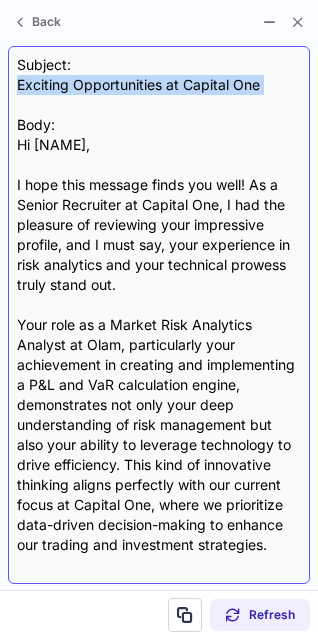 click on "Subject: Exciting Opportunities at Capital One Body: Hi Reanna, I hope this message finds you well! As a Senior Recruiter at Capital One, I had the pleasure of reviewing your impressive profile, and I must say, your experience in risk analytics and your technical prowess truly stand out. Your role as a Market Risk Analytics Analyst at Olam, particularly your achievement in creating and implementing a P&L and VaR calculation engine, demonstrates not only your deep understanding of risk management but also your ability to leverage technology to drive efficiency. This kind of innovative thinking aligns perfectly with our current focus at Capital One, where we prioritize data-driven decision-making to enhance our trading and investment strategies. Looking forward to hearing from you soon! Best regards, {Your Name}  Senior Recruiter  Capital One" at bounding box center (159, 315) 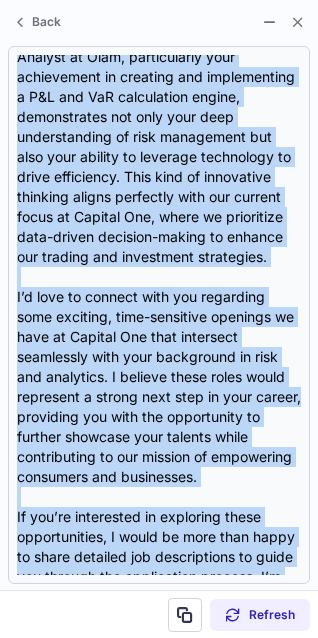 scroll, scrollTop: 559, scrollLeft: 0, axis: vertical 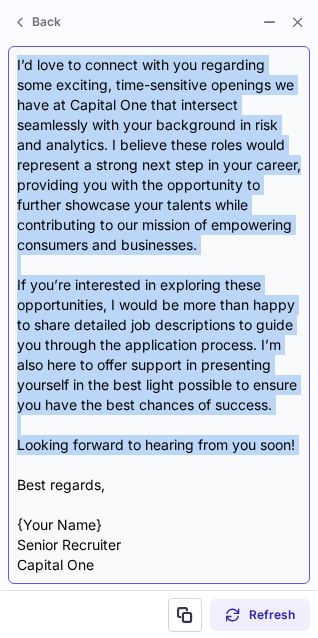 drag, startPoint x: 18, startPoint y: 143, endPoint x: 118, endPoint y: 456, distance: 328.58636 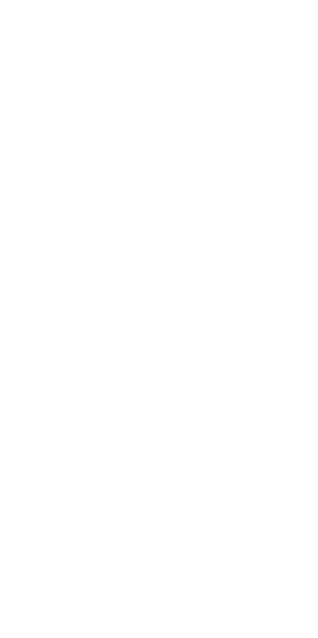 scroll, scrollTop: 0, scrollLeft: 0, axis: both 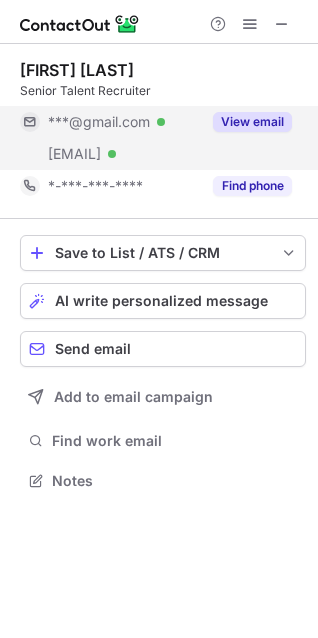 click on "View email" at bounding box center [252, 122] 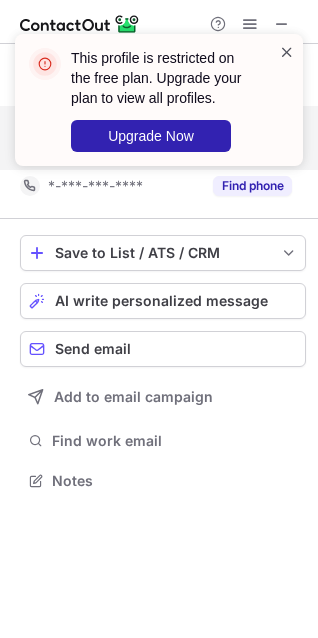click at bounding box center (287, 52) 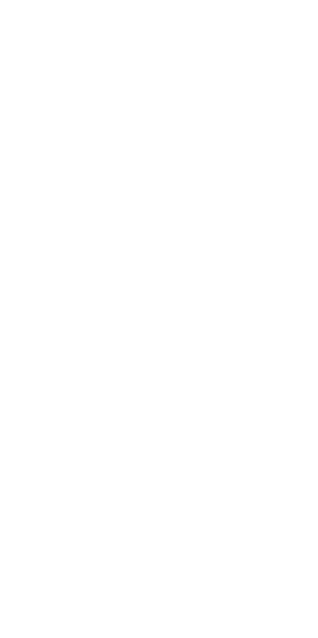 scroll, scrollTop: 0, scrollLeft: 0, axis: both 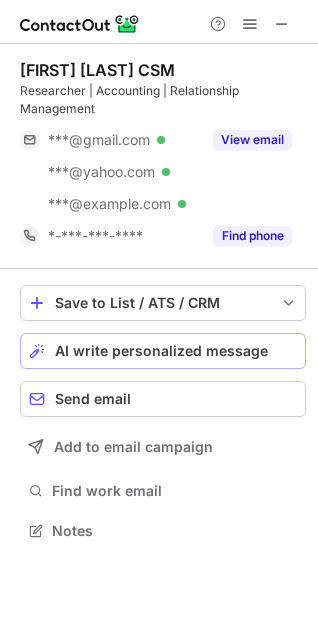 click on "AI write personalized message" at bounding box center (161, 351) 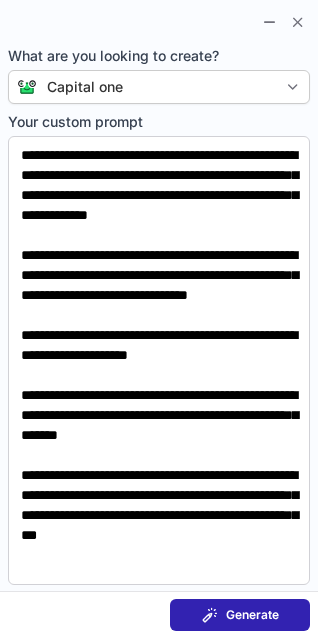 click on "Generate" at bounding box center (252, 615) 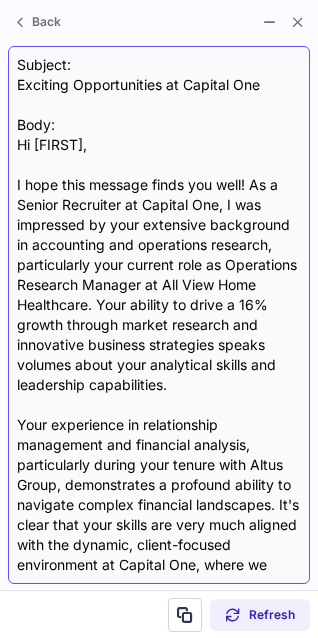 click on "Subject: Exciting Opportunities at Capital One Body: Hi [FIRST], I hope this message finds you well! As a Senior Recruiter at Capital One, I was impressed by your extensive background in accounting and operations research, particularly your current role as Operations Research Manager at All View Home Healthcare. Your ability to drive a 16% growth through market research and innovative business strategies speaks volumes about your analytical skills and leadership capabilities. Your experience in relationship management and financial analysis, particularly during your tenure with Altus Group, demonstrates a profound ability to navigate complex financial landscapes. It's clear that your skills are very much aligned with the dynamic, client-focused environment at Capital One, where we value innovative thinkers like you who can contribute to our mission of reshaping the banking experience. Please let me know if you would like to explore these opportunities further! Best regards, [NAME] Senior Recruiter" at bounding box center (159, 315) 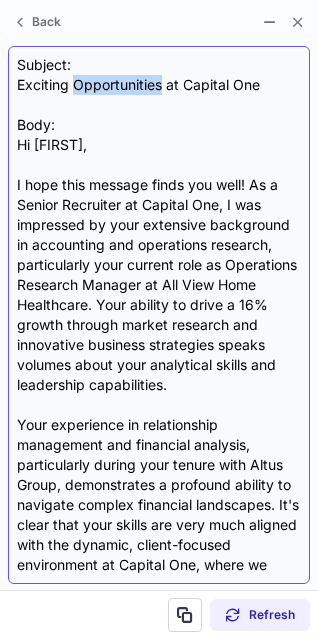 click on "Subject: Exciting Opportunities at Capital One Body: Hi [FIRST], I hope this message finds you well! As a Senior Recruiter at Capital One, I was impressed by your extensive background in accounting and operations research, particularly your current role as Operations Research Manager at All View Home Healthcare. Your ability to drive a 16% growth through market research and innovative business strategies speaks volumes about your analytical skills and leadership capabilities. Your experience in relationship management and financial analysis, particularly during your tenure with Altus Group, demonstrates a profound ability to navigate complex financial landscapes. It's clear that your skills are very much aligned with the dynamic, client-focused environment at Capital One, where we value innovative thinkers like you who can contribute to our mission of reshaping the banking experience. Please let me know if you would like to explore these opportunities further! Best regards, [NAME] Senior Recruiter" at bounding box center (159, 315) 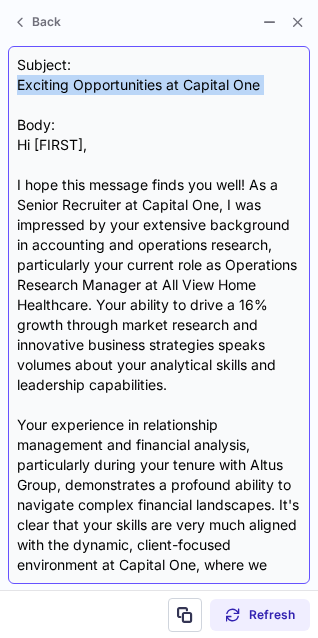 click on "Subject: Exciting Opportunities at Capital One Body: Hi [FIRST], I hope this message finds you well! As a Senior Recruiter at Capital One, I was impressed by your extensive background in accounting and operations research, particularly your current role as Operations Research Manager at All View Home Healthcare. Your ability to drive a 16% growth through market research and innovative business strategies speaks volumes about your analytical skills and leadership capabilities. Your experience in relationship management and financial analysis, particularly during your tenure with Altus Group, demonstrates a profound ability to navigate complex financial landscapes. It's clear that your skills are very much aligned with the dynamic, client-focused environment at Capital One, where we value innovative thinkers like you who can contribute to our mission of reshaping the banking experience. Please let me know if you would like to explore these opportunities further! Best regards, [NAME] Senior Recruiter" at bounding box center [159, 315] 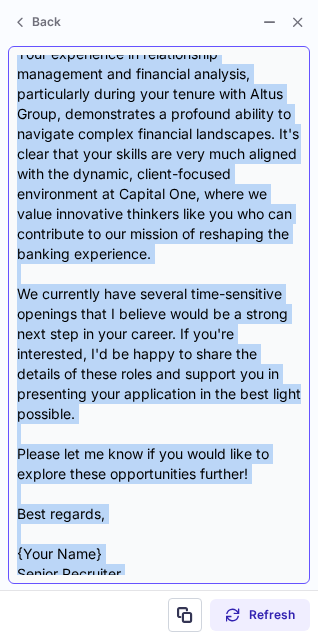 scroll, scrollTop: 419, scrollLeft: 0, axis: vertical 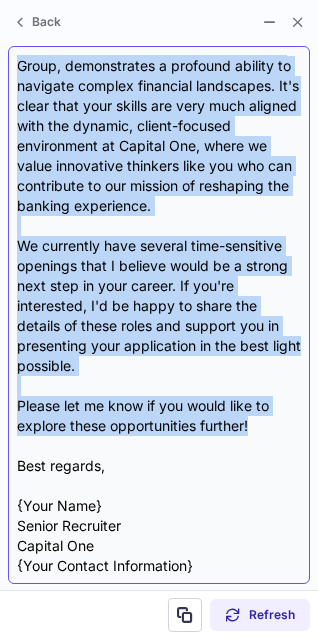 drag, startPoint x: 19, startPoint y: 145, endPoint x: 282, endPoint y: 431, distance: 388.54214 